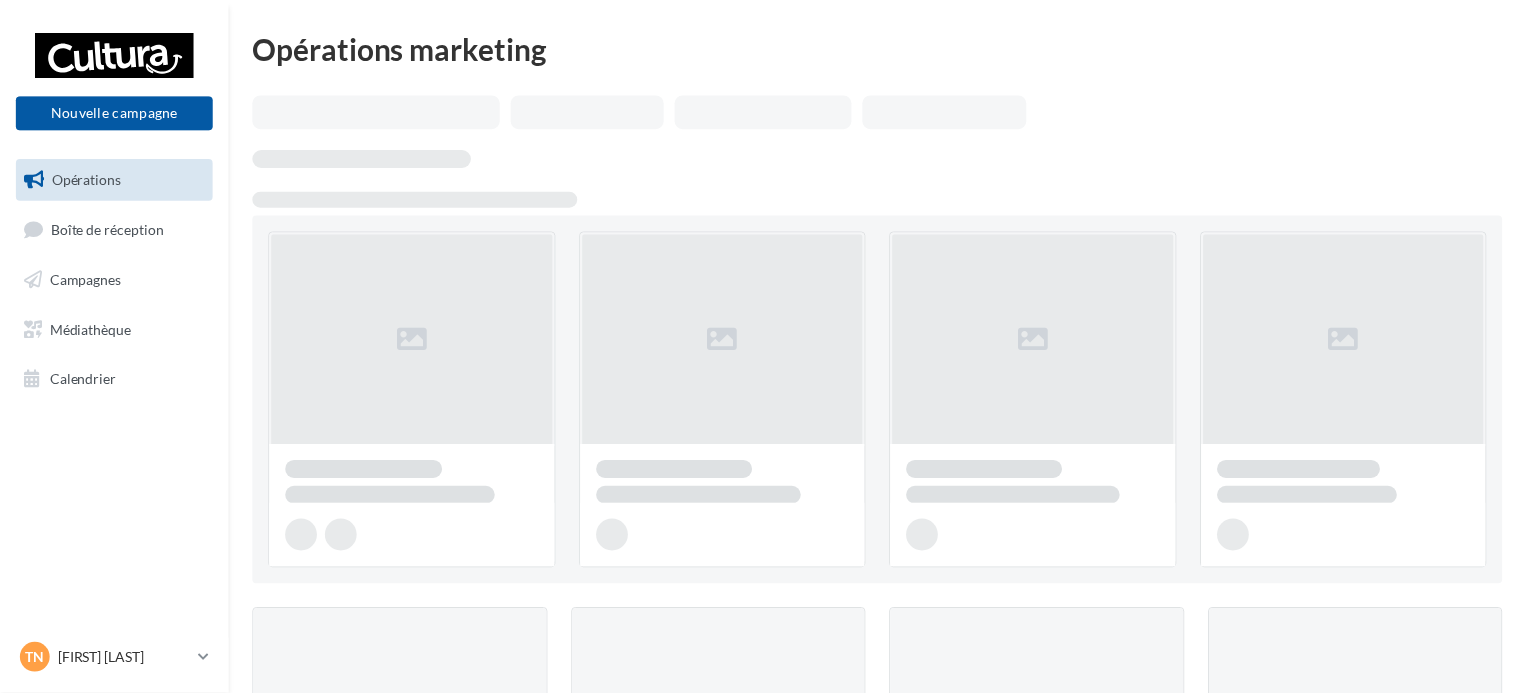 scroll, scrollTop: 0, scrollLeft: 0, axis: both 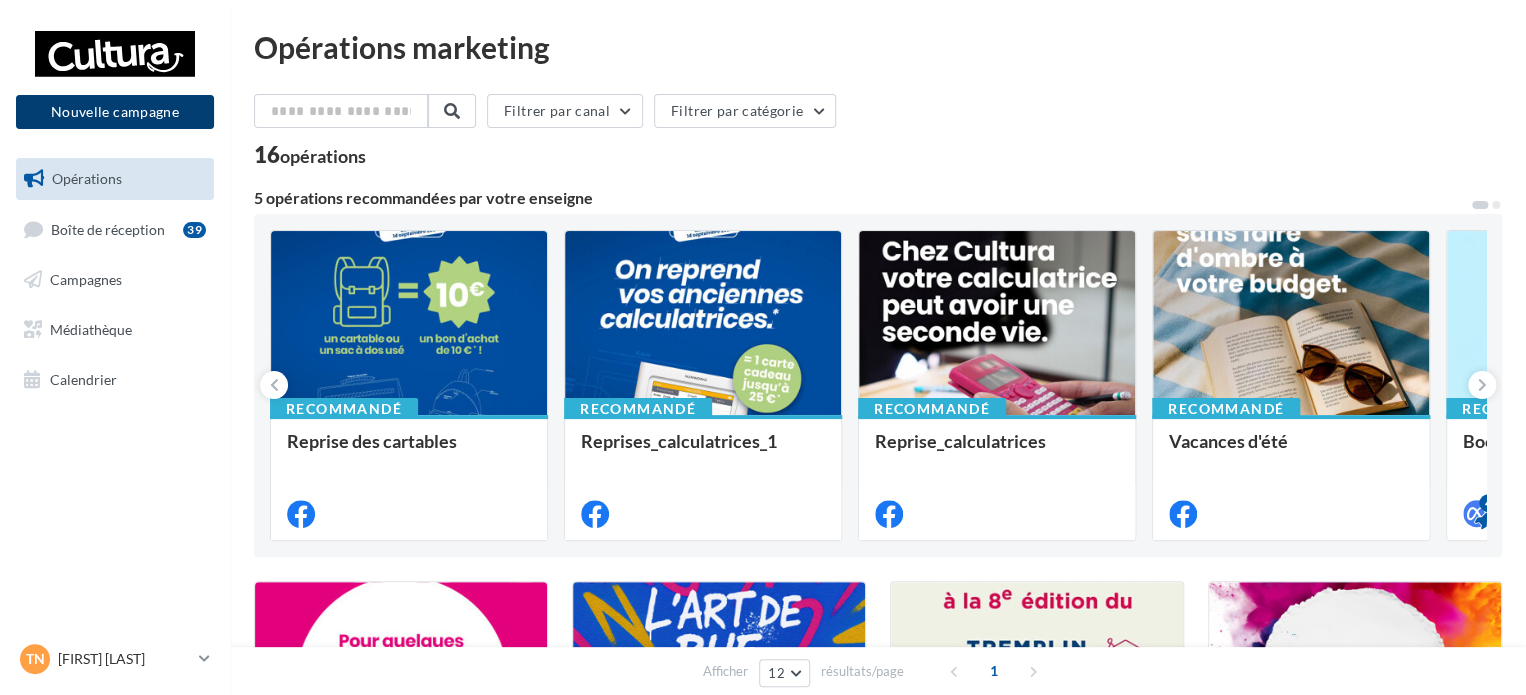 click on "Nouvelle campagne" at bounding box center [115, 112] 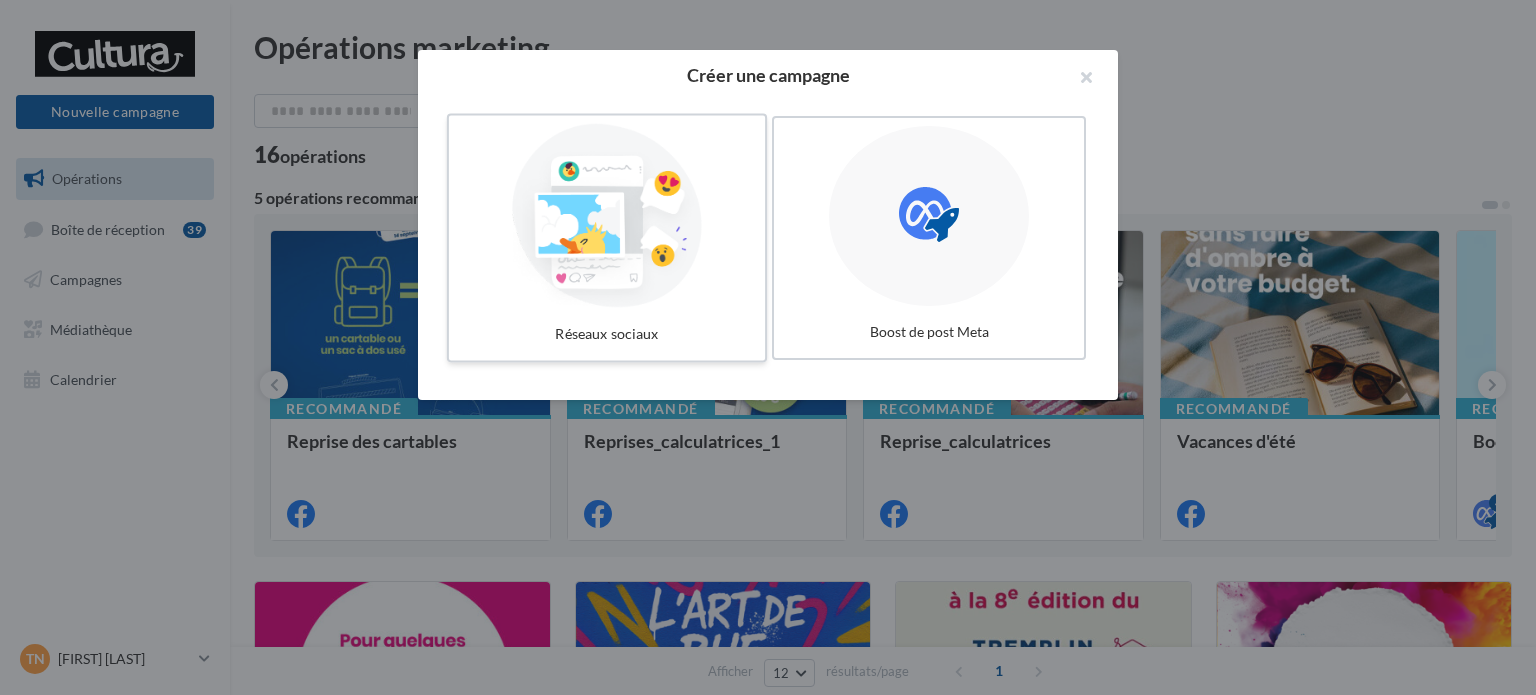 click at bounding box center (607, 216) 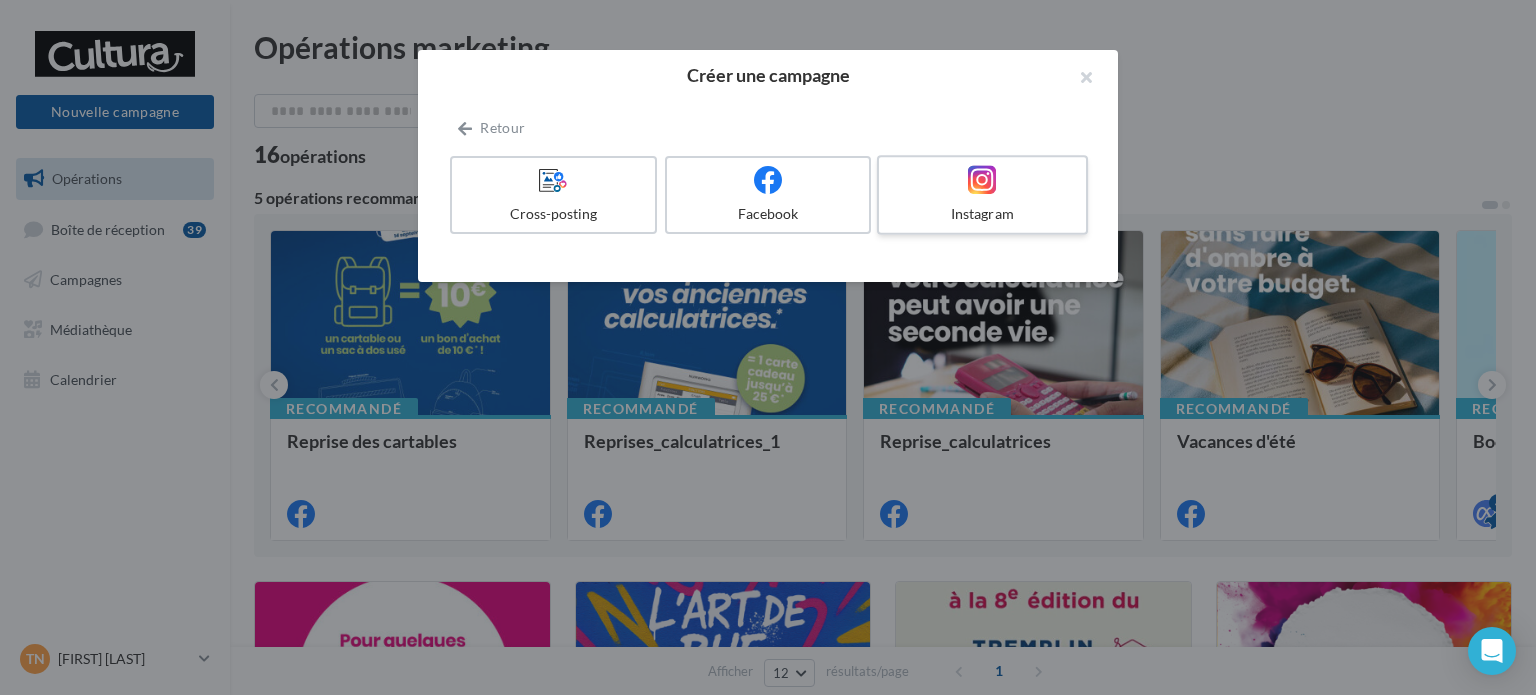 click on "Instagram" at bounding box center (982, 214) 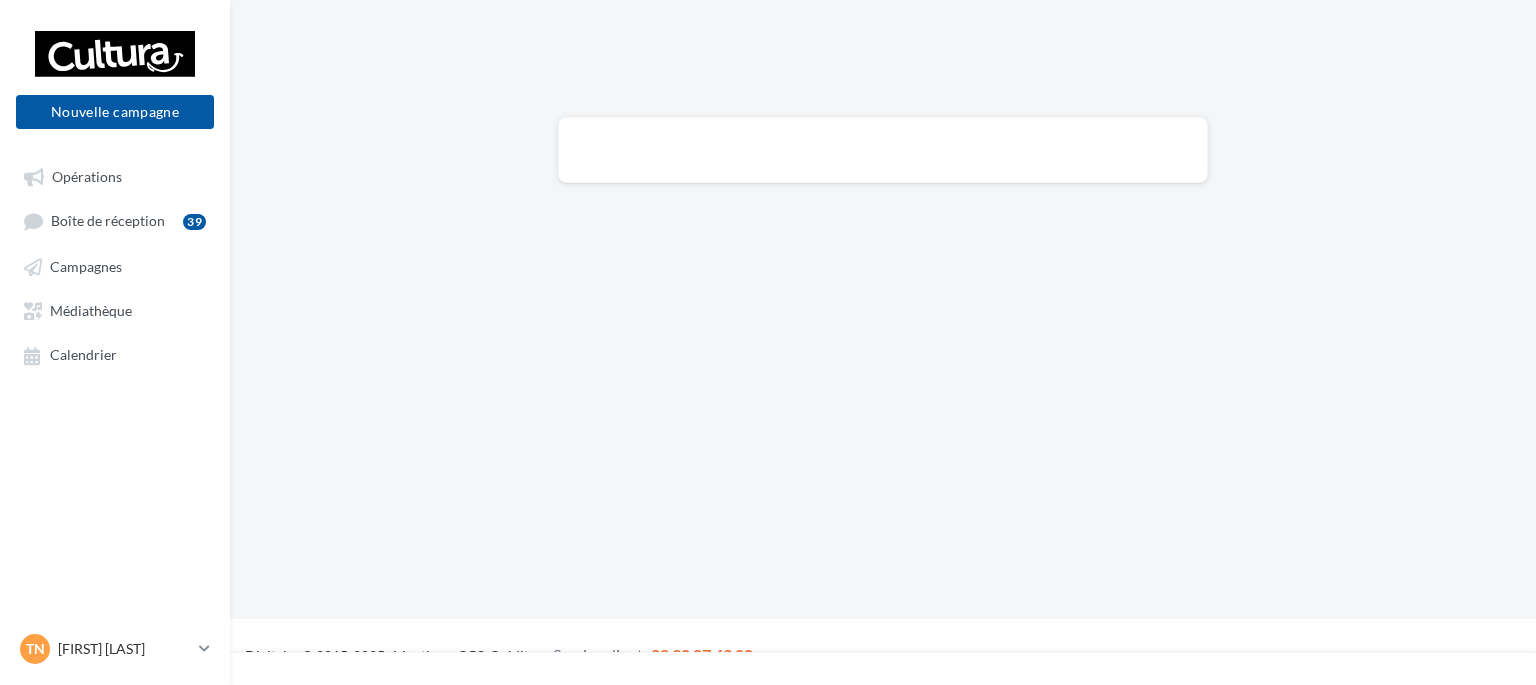 scroll, scrollTop: 0, scrollLeft: 0, axis: both 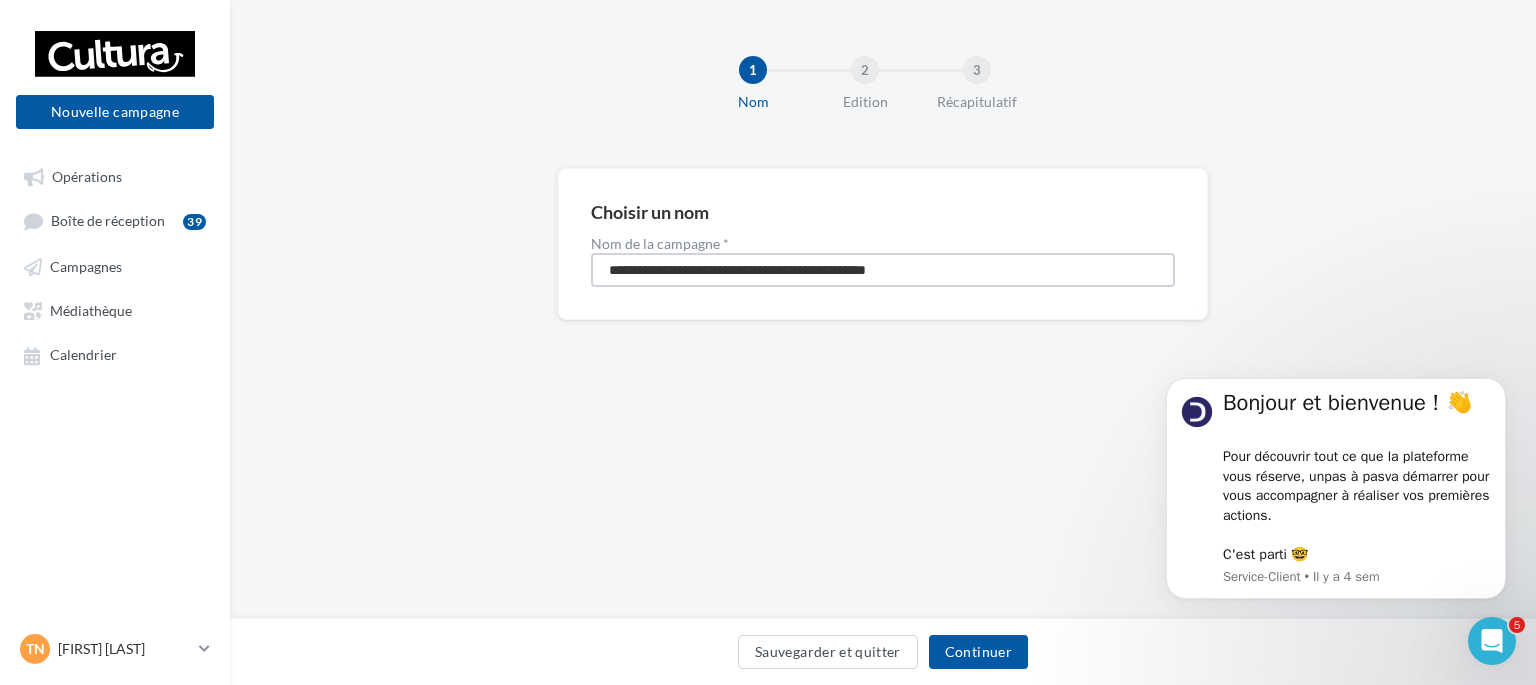 drag, startPoint x: 1026, startPoint y: 276, endPoint x: 548, endPoint y: 276, distance: 478 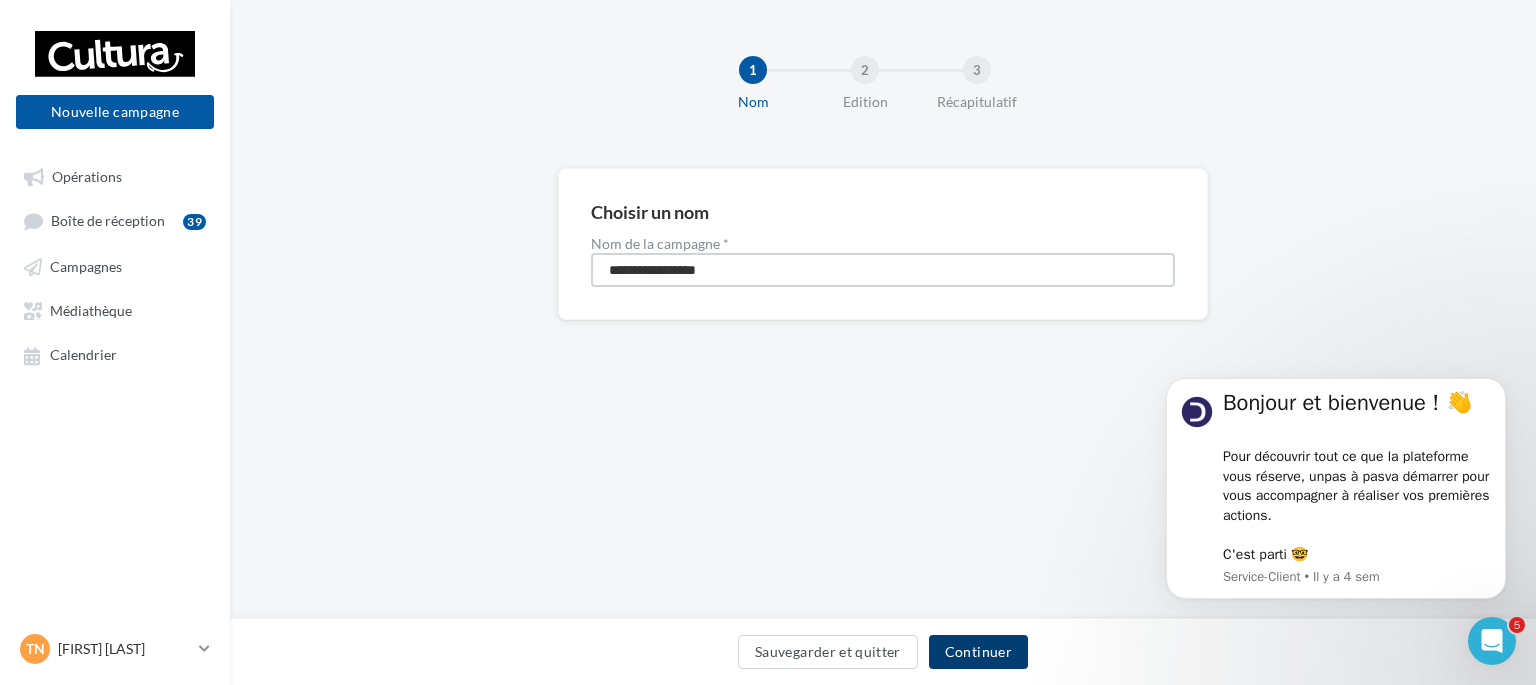 type on "**********" 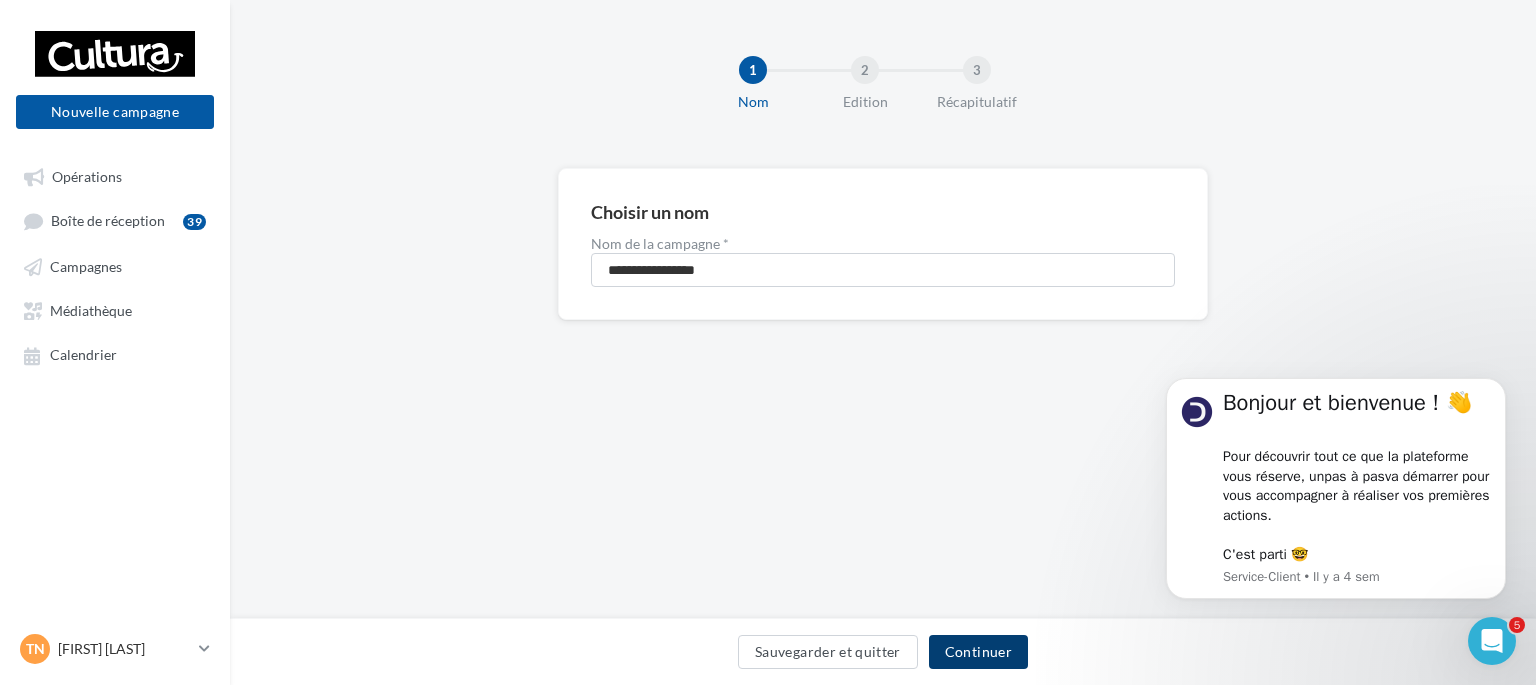click on "Continuer" at bounding box center (978, 652) 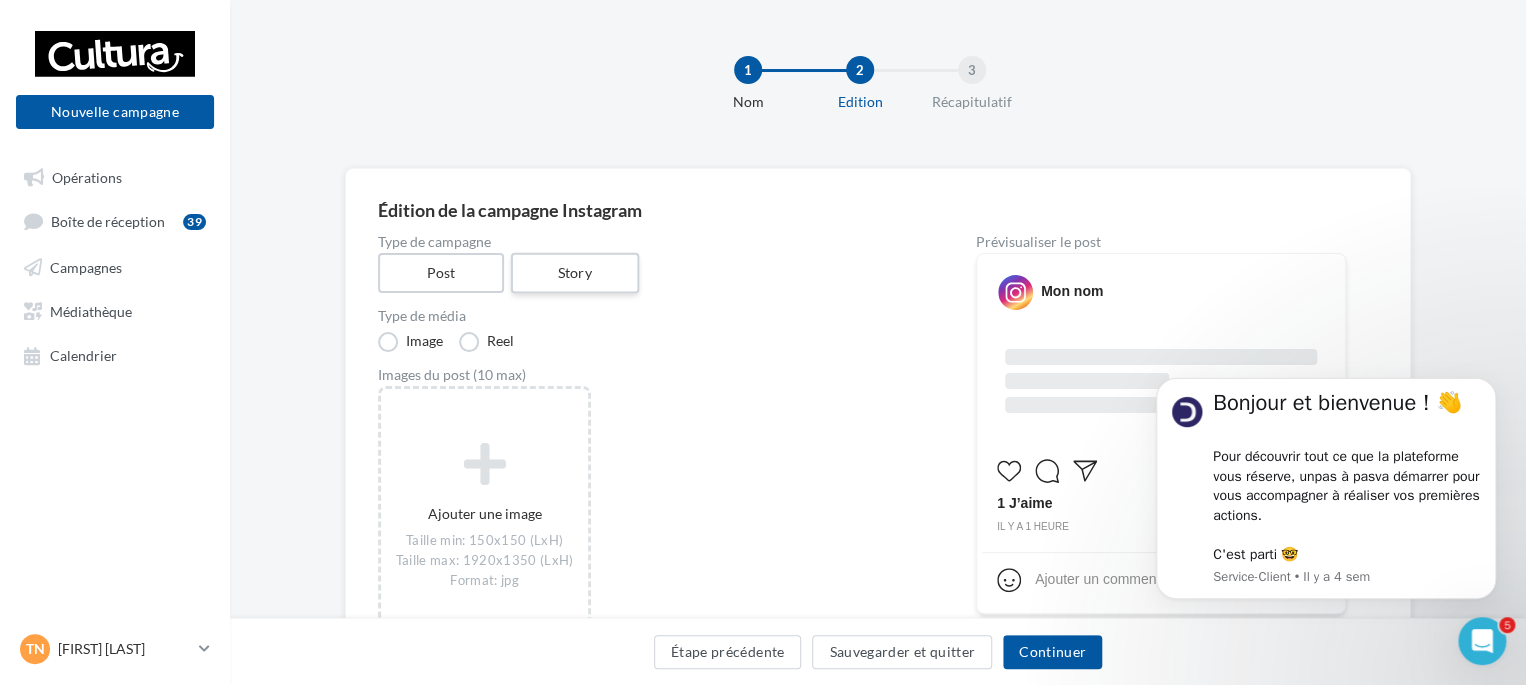 click on "Story" at bounding box center (574, 273) 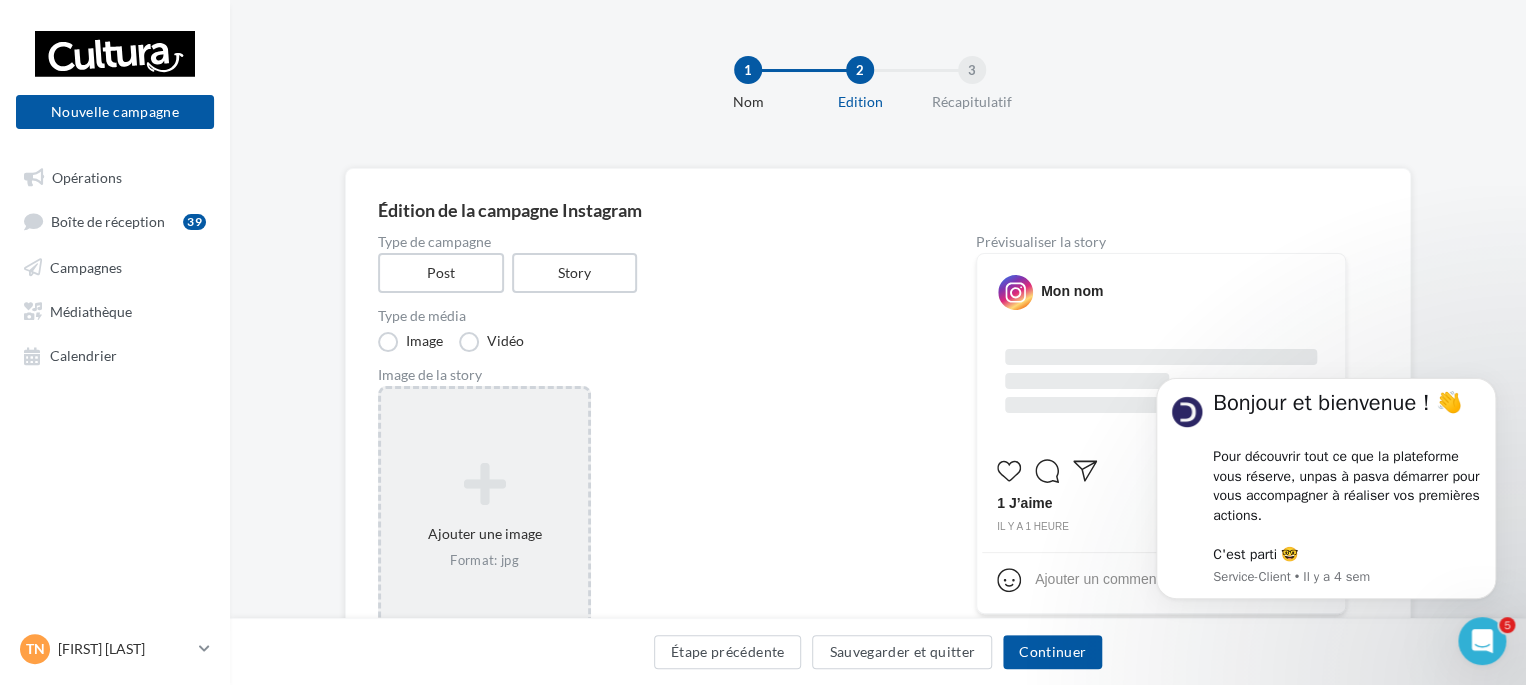 click at bounding box center (484, 484) 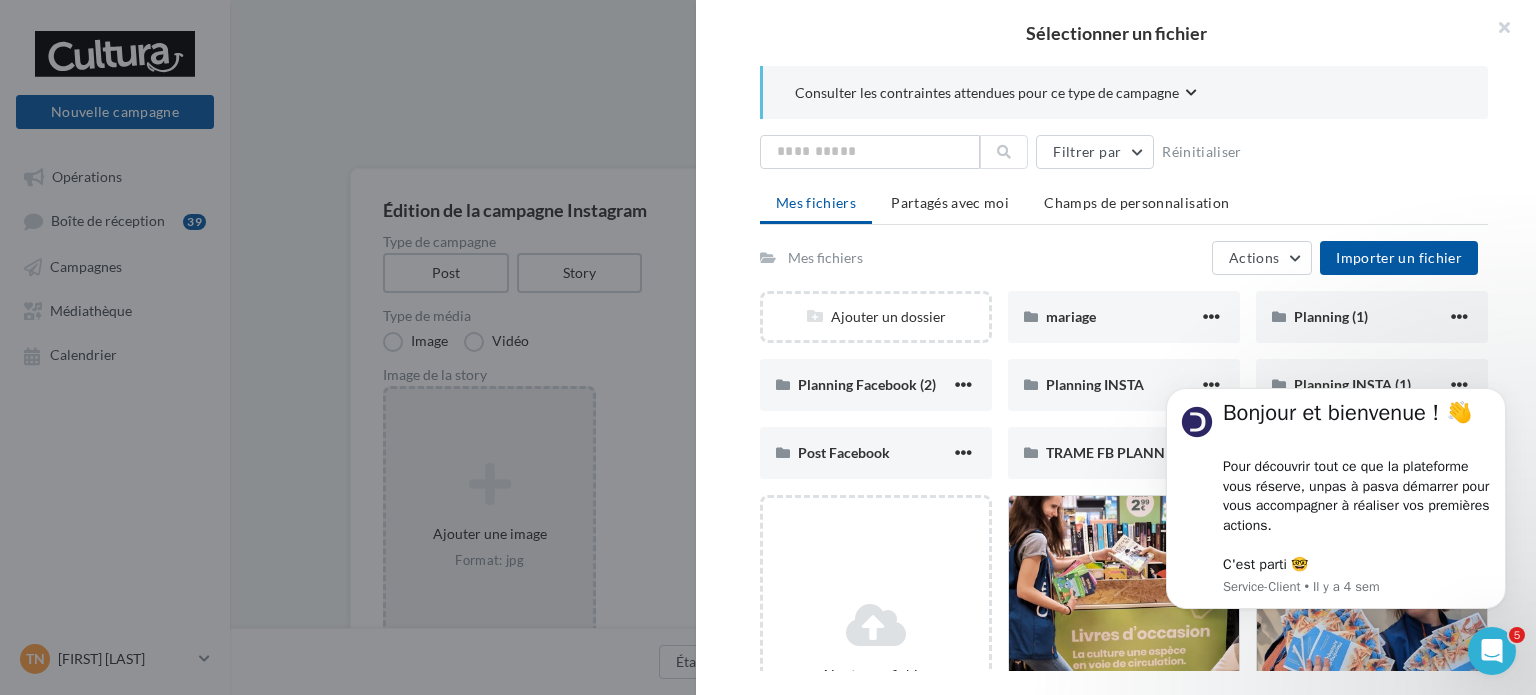 click on "Consulter les contraintes attendues pour ce type de campagne                   Filtrer par        Réinitialiser
Mes fichiers
Partagés avec moi
Champs de personnalisation
Mes fichiers                 Actions                Importer un fichier     Ajouter un dossier    mariage                mariage      Planning (1)                Planning (1)      Planning Facebook (2)                Planning Facebook (2)      Planning INSTA                Planning INSTA      Planning INSTA (1)                Planning INSTA (1)      Post Facebook                Post Facebook      TRAME FB PLANNING                TRAME FB PLANNING       Ajouter un fichier                      IMG_20250729_150132  Format d'image: jpg                   IMG_20250729_150132                          1000021877  Format d'image: jpg                   1000021877                          PXL_20250725_123322470.PORTRAIT…  Format d'image: jpg" at bounding box center (1124, 368) 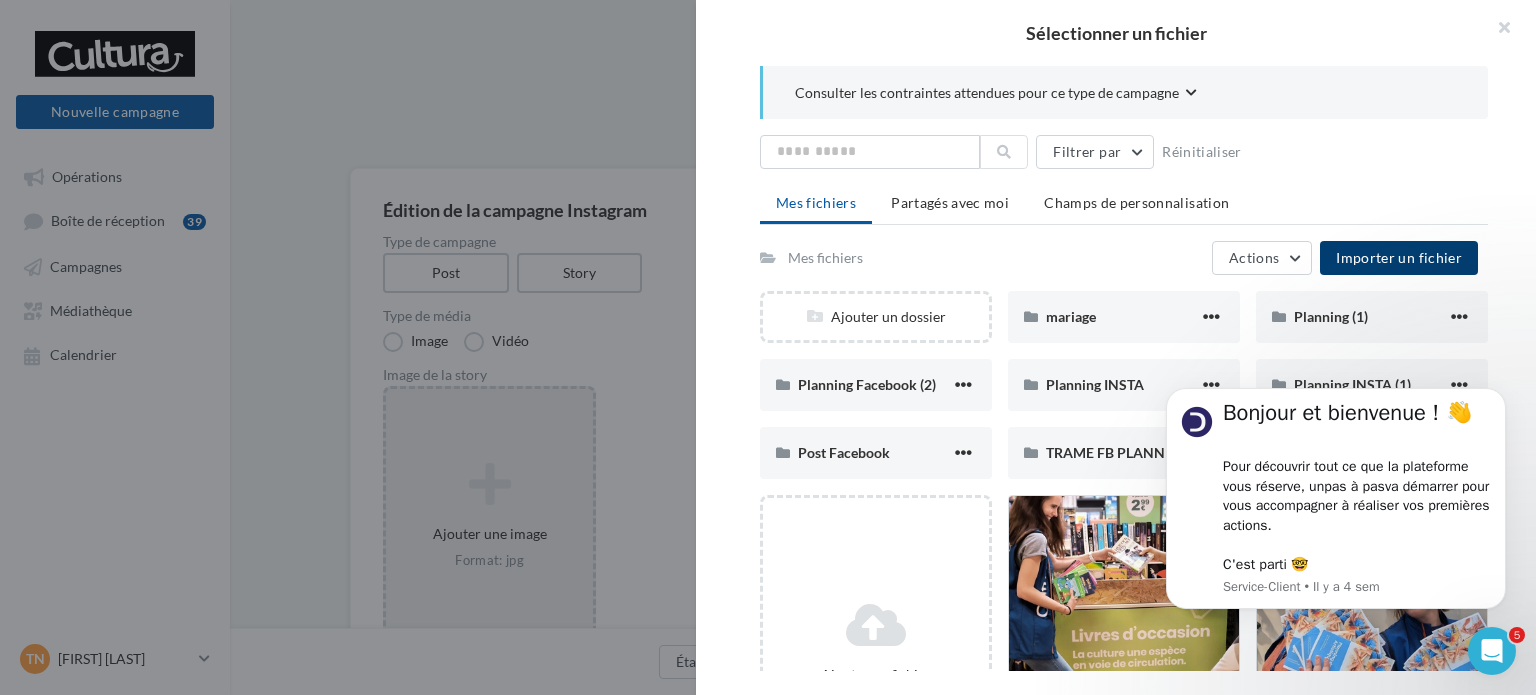 click on "Importer un fichier" at bounding box center [1399, 257] 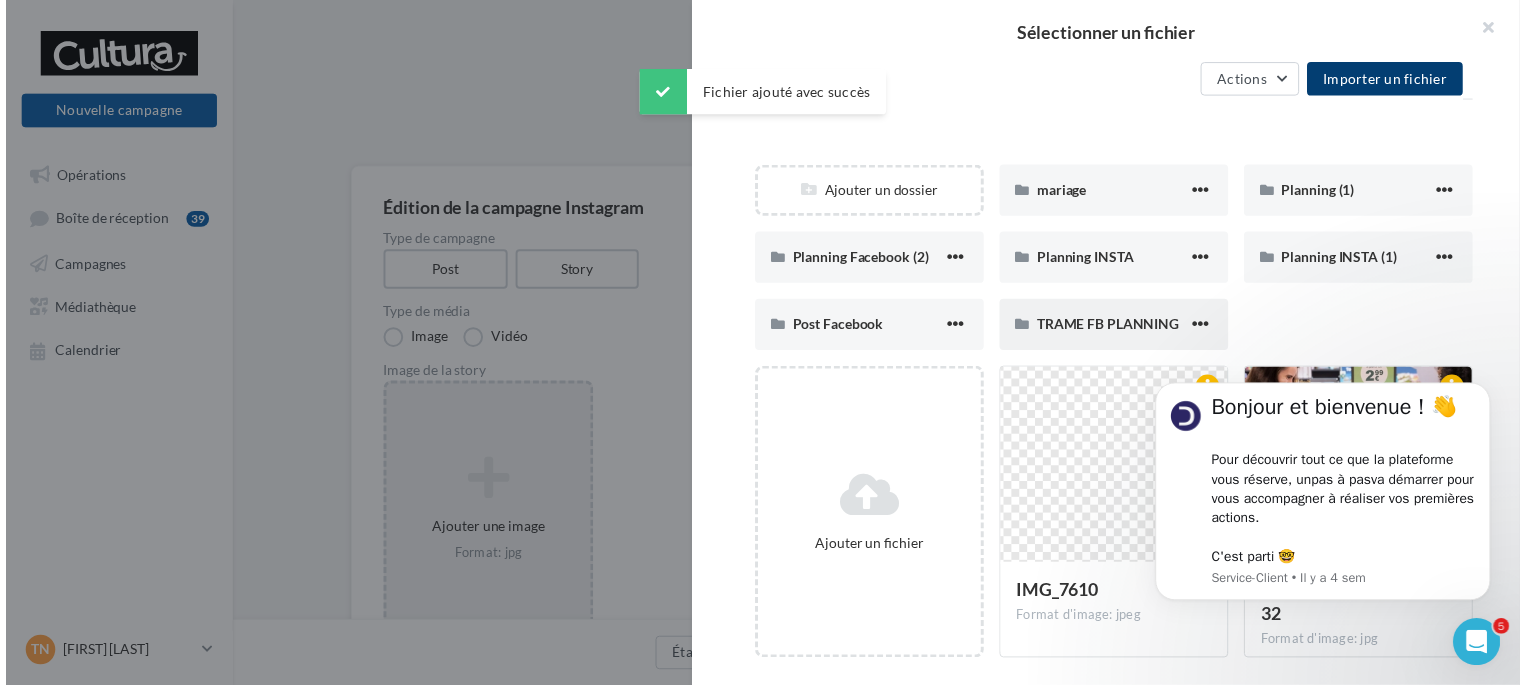 scroll, scrollTop: 255, scrollLeft: 0, axis: vertical 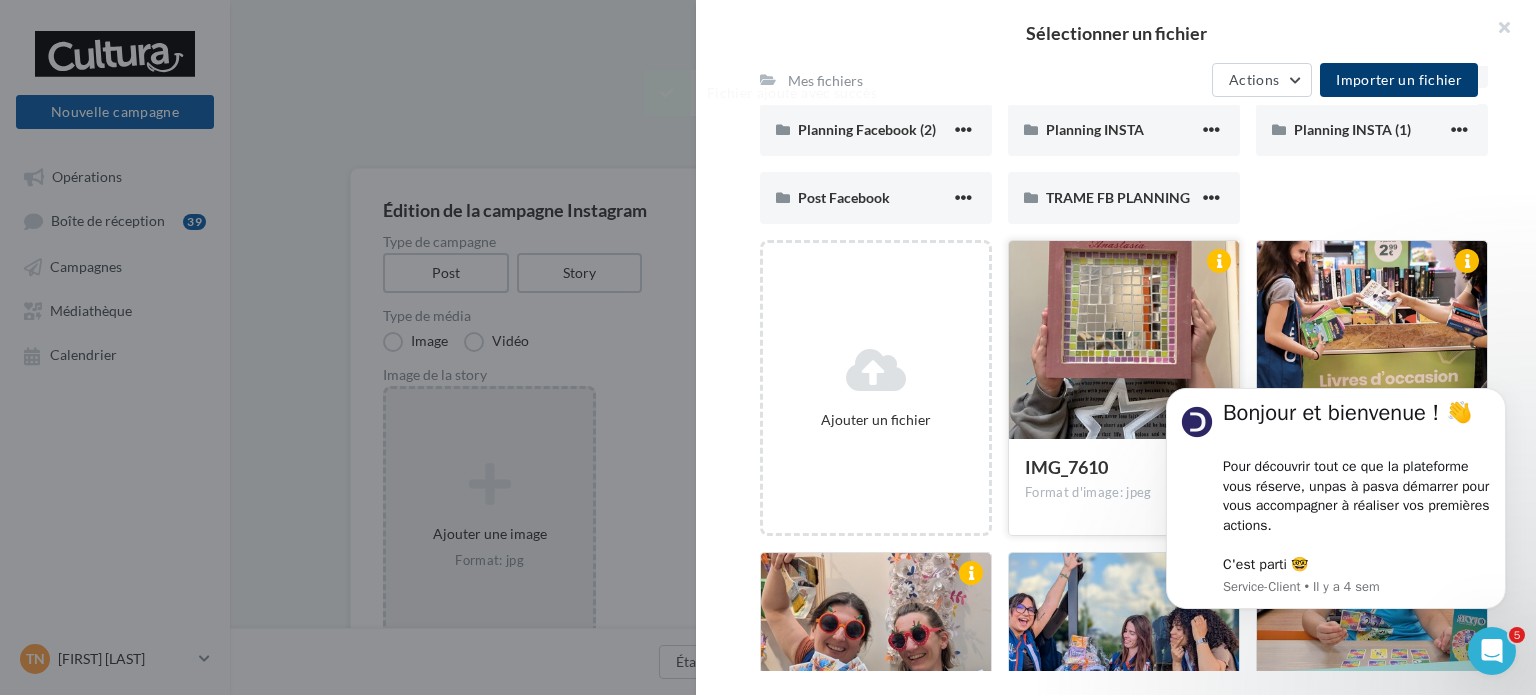 click at bounding box center [1124, 341] 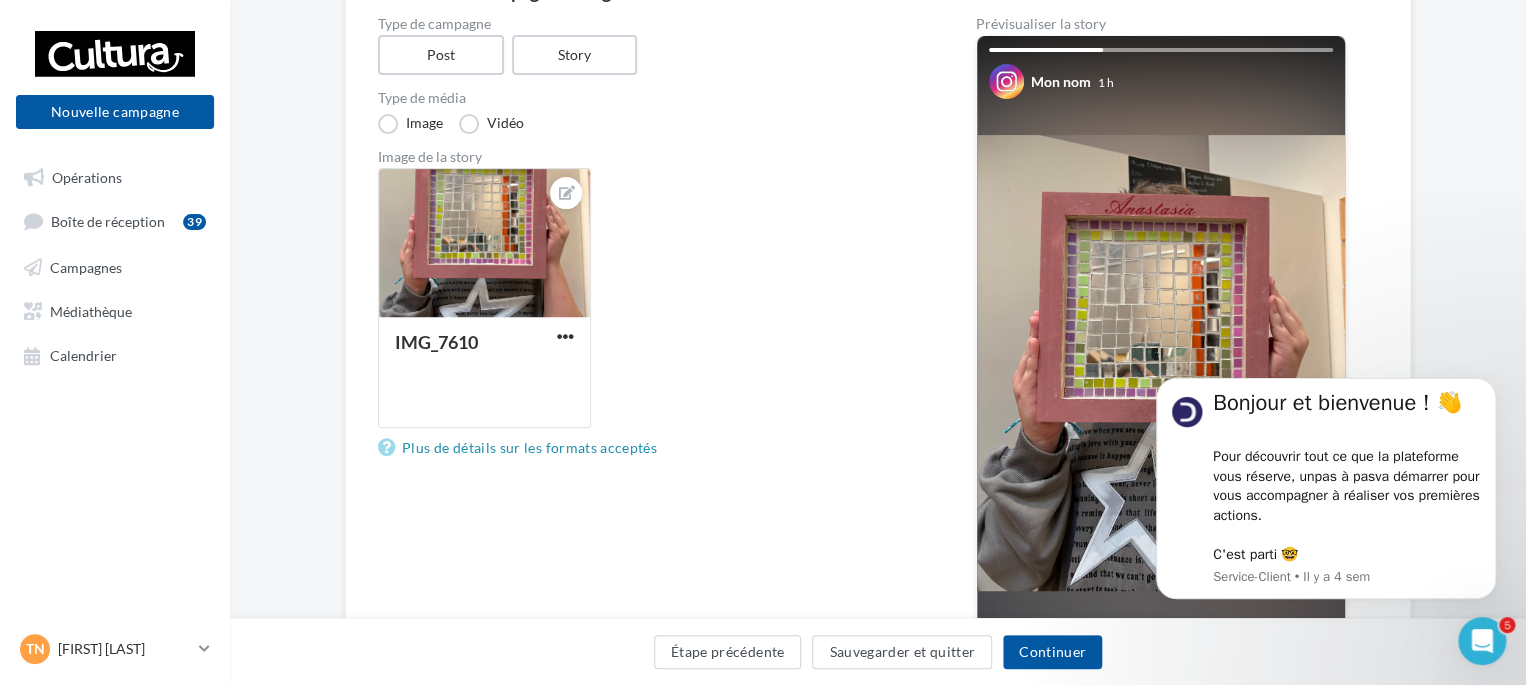 scroll, scrollTop: 216, scrollLeft: 0, axis: vertical 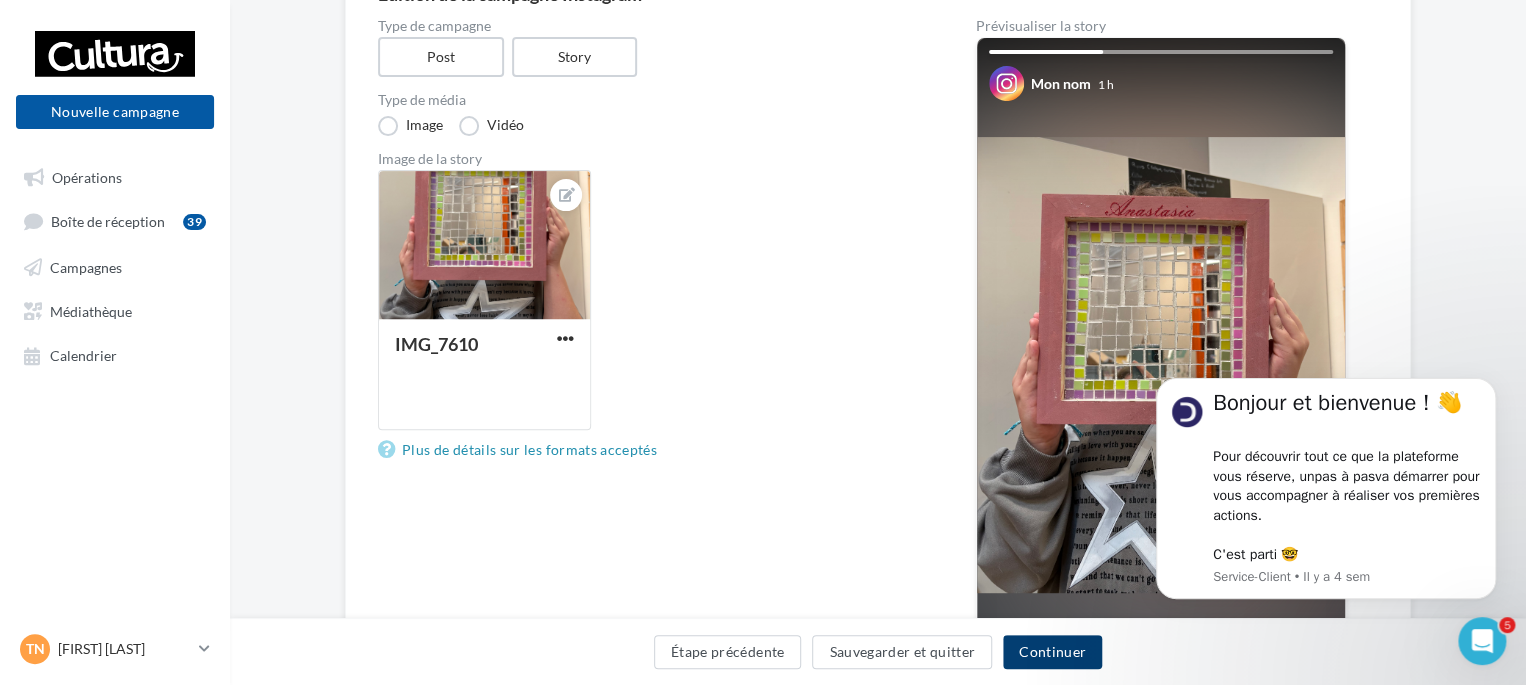 click on "Continuer" at bounding box center (1052, 652) 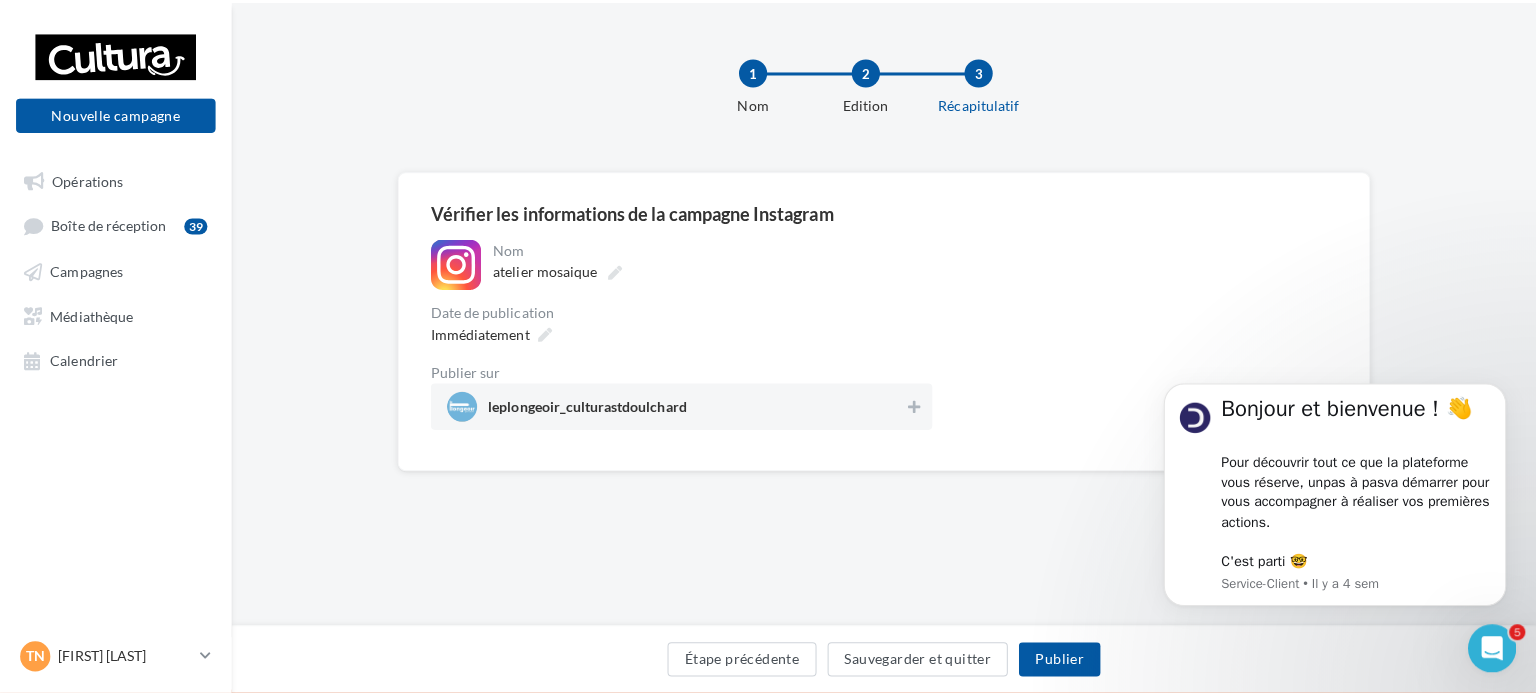scroll, scrollTop: 0, scrollLeft: 0, axis: both 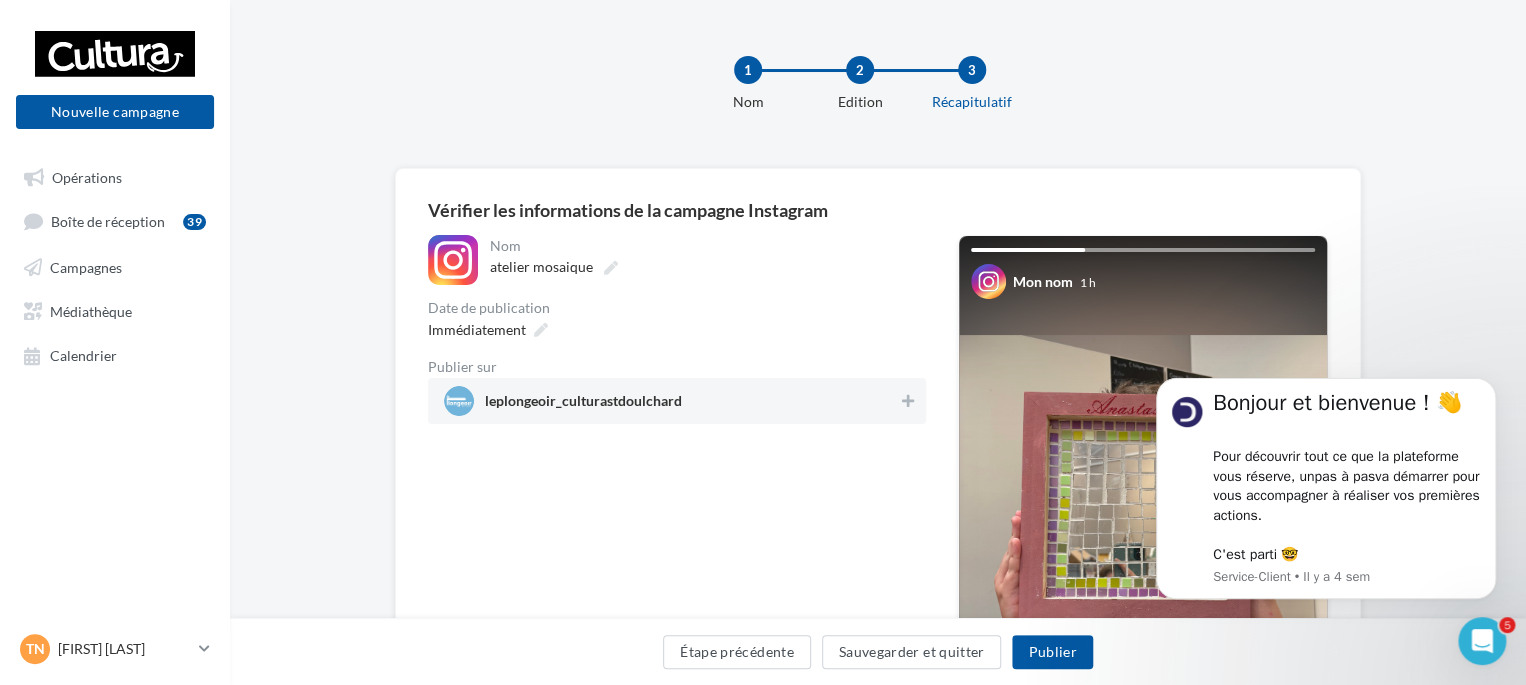 click on "leplongeoir_culturastdoulchard" at bounding box center (583, 405) 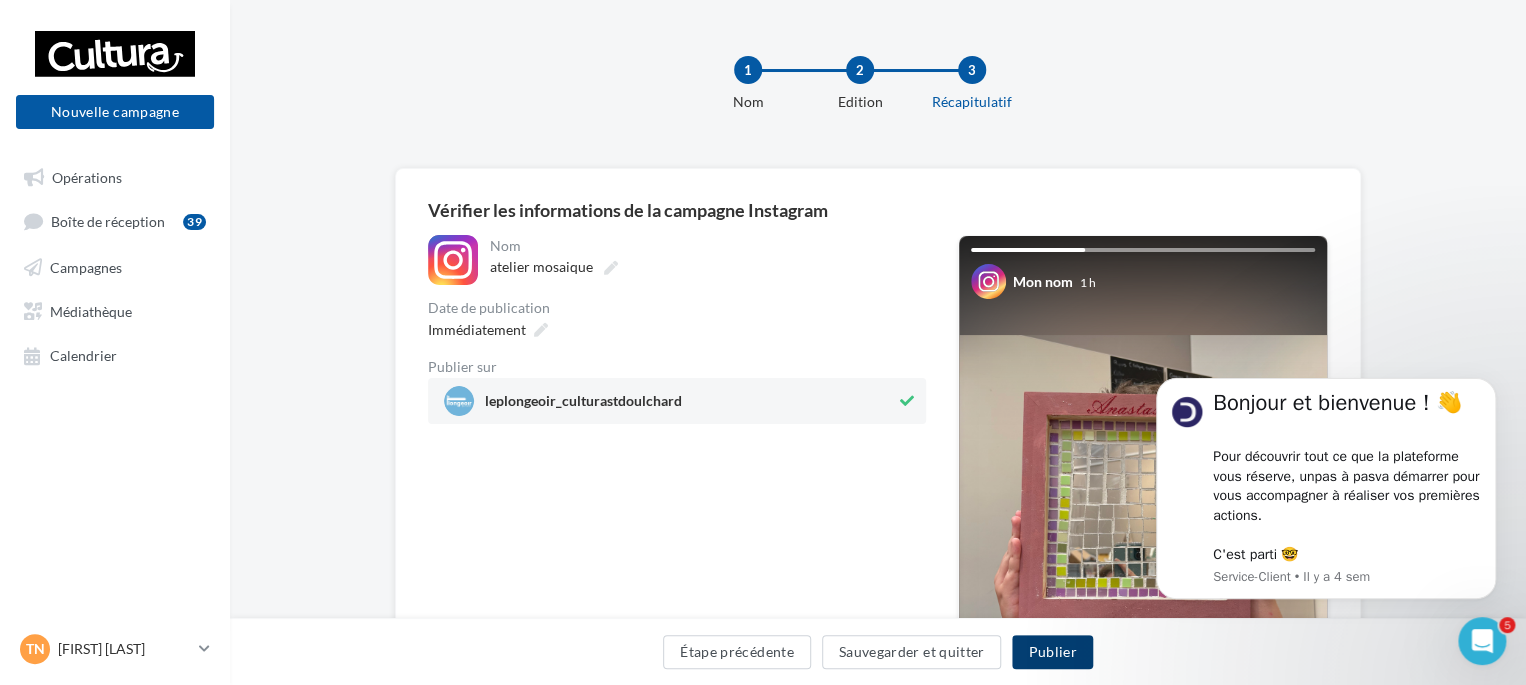 click on "Publier" at bounding box center [1052, 652] 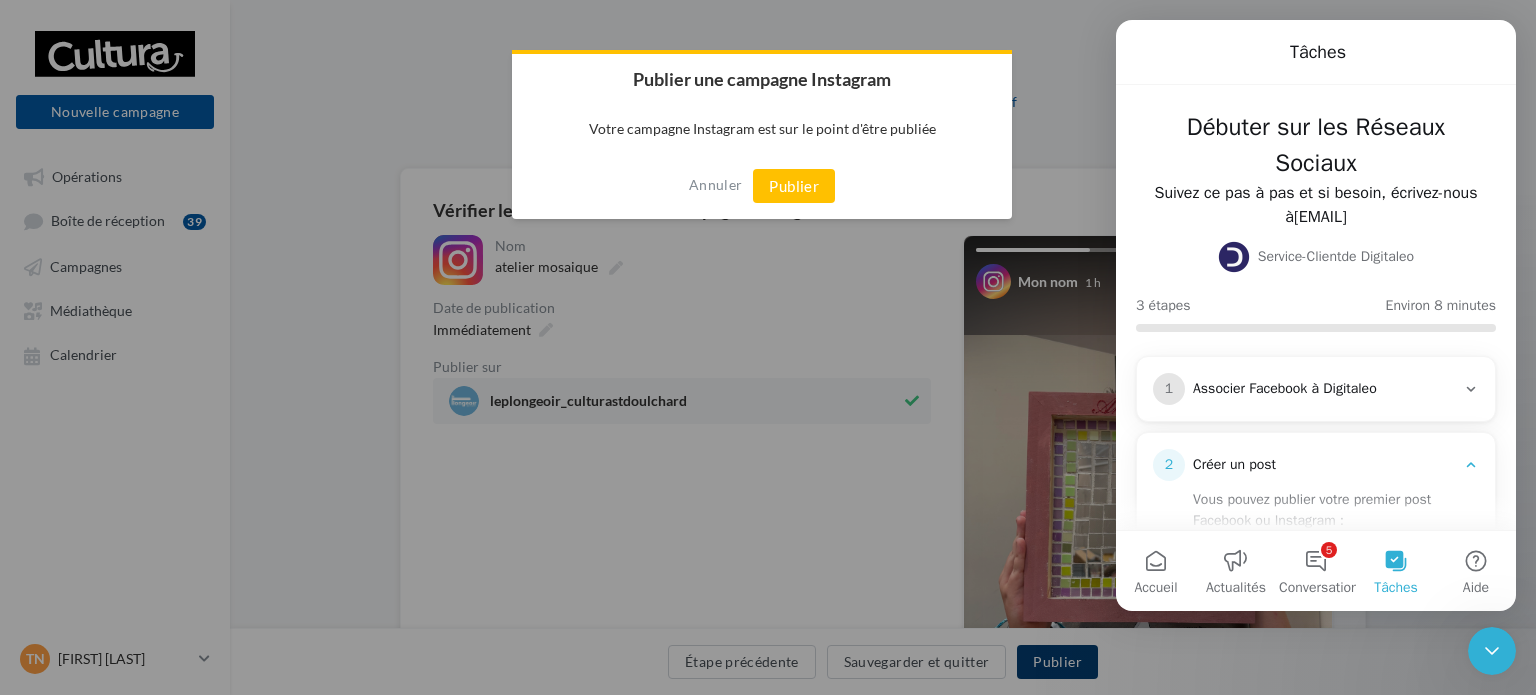 scroll, scrollTop: 0, scrollLeft: 0, axis: both 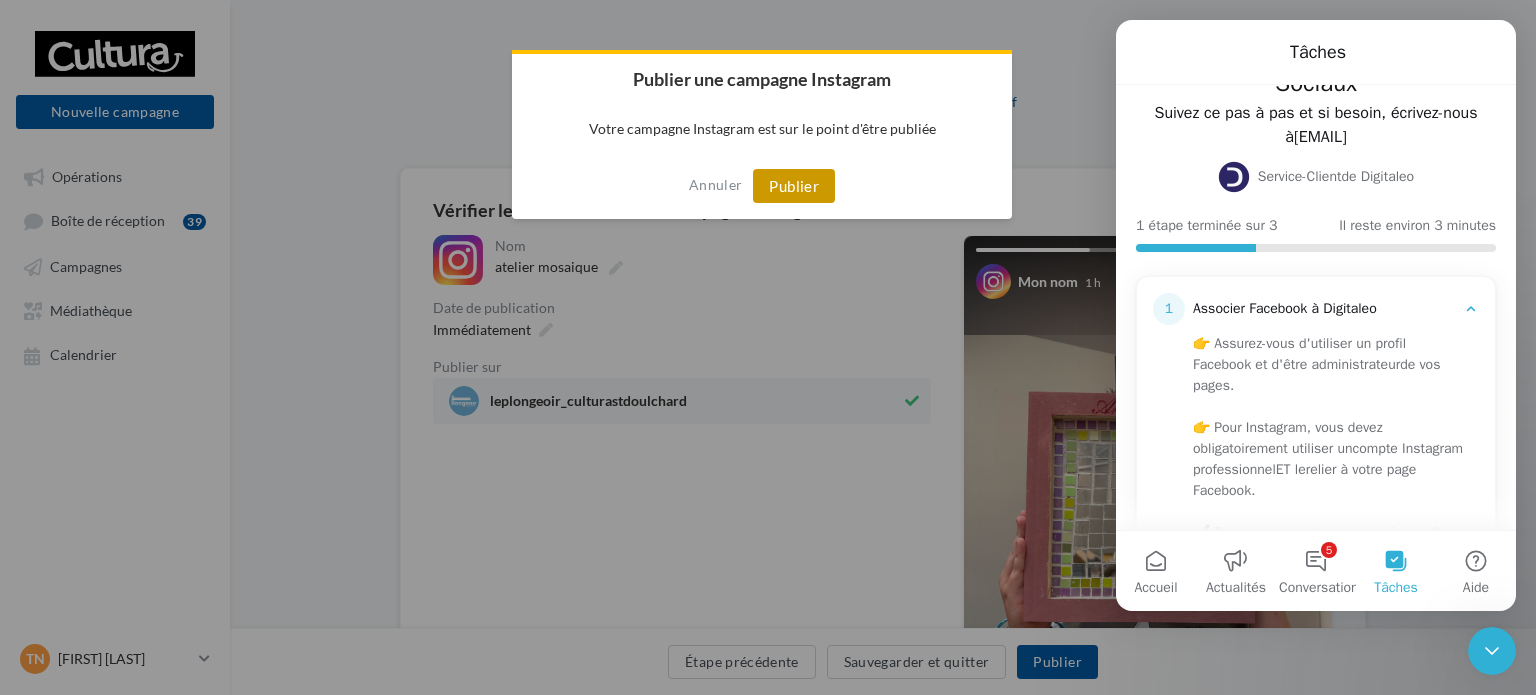 click on "Publier" at bounding box center [794, 186] 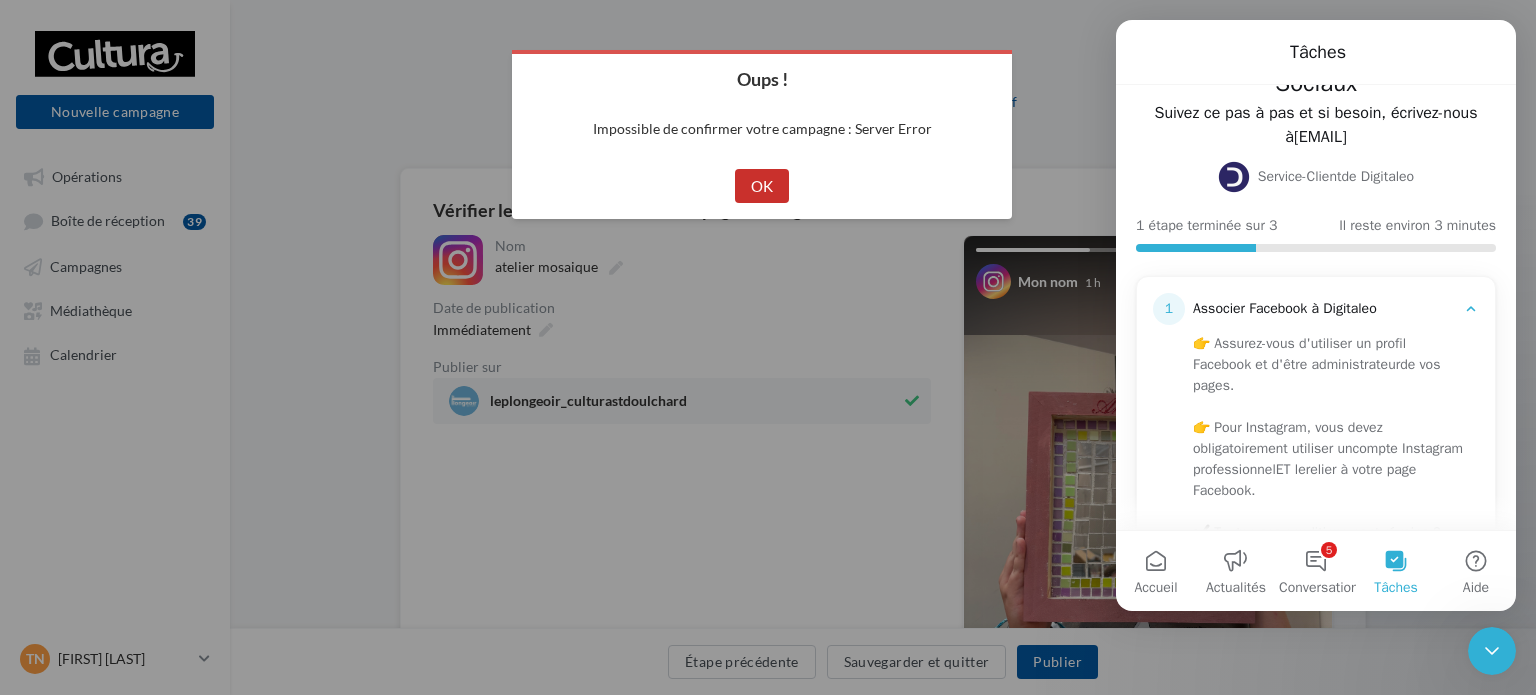 click on "OK" at bounding box center [762, 186] 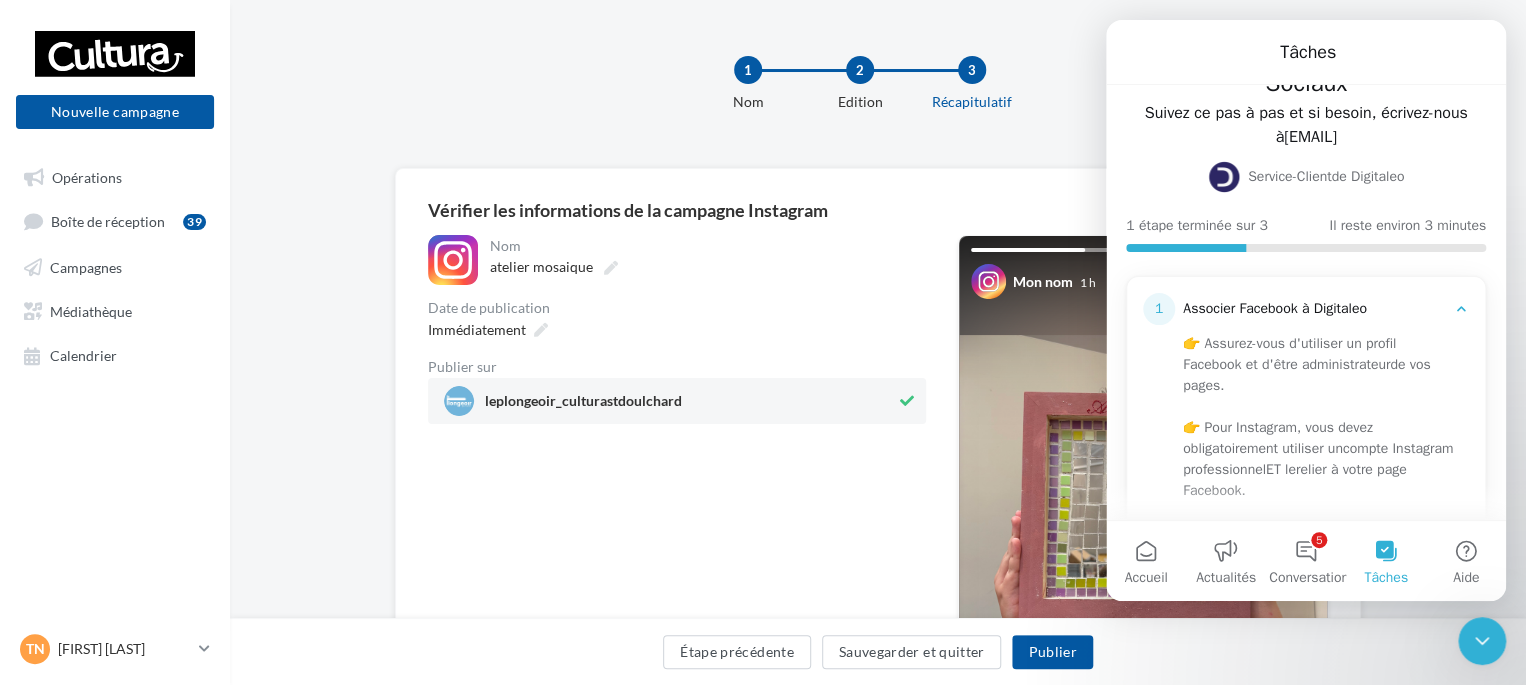 click 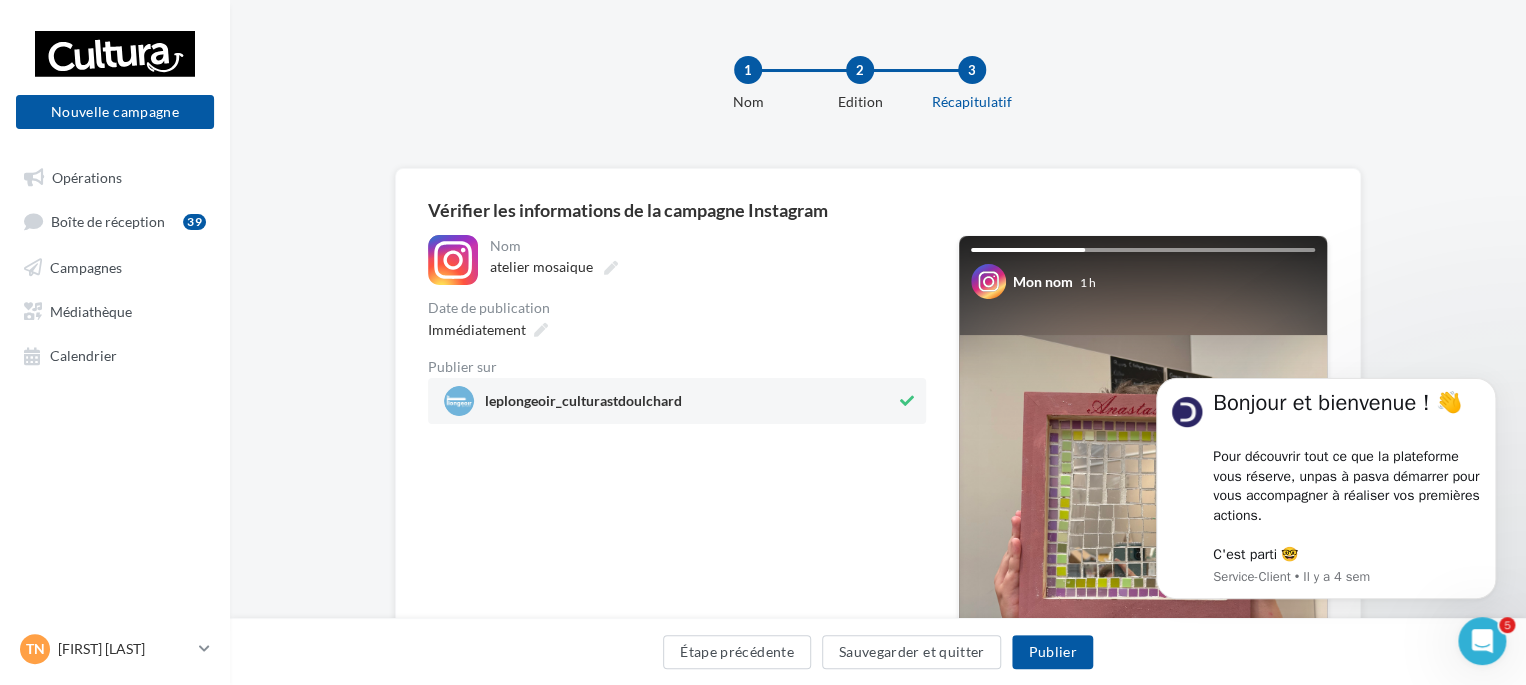 scroll, scrollTop: 0, scrollLeft: 0, axis: both 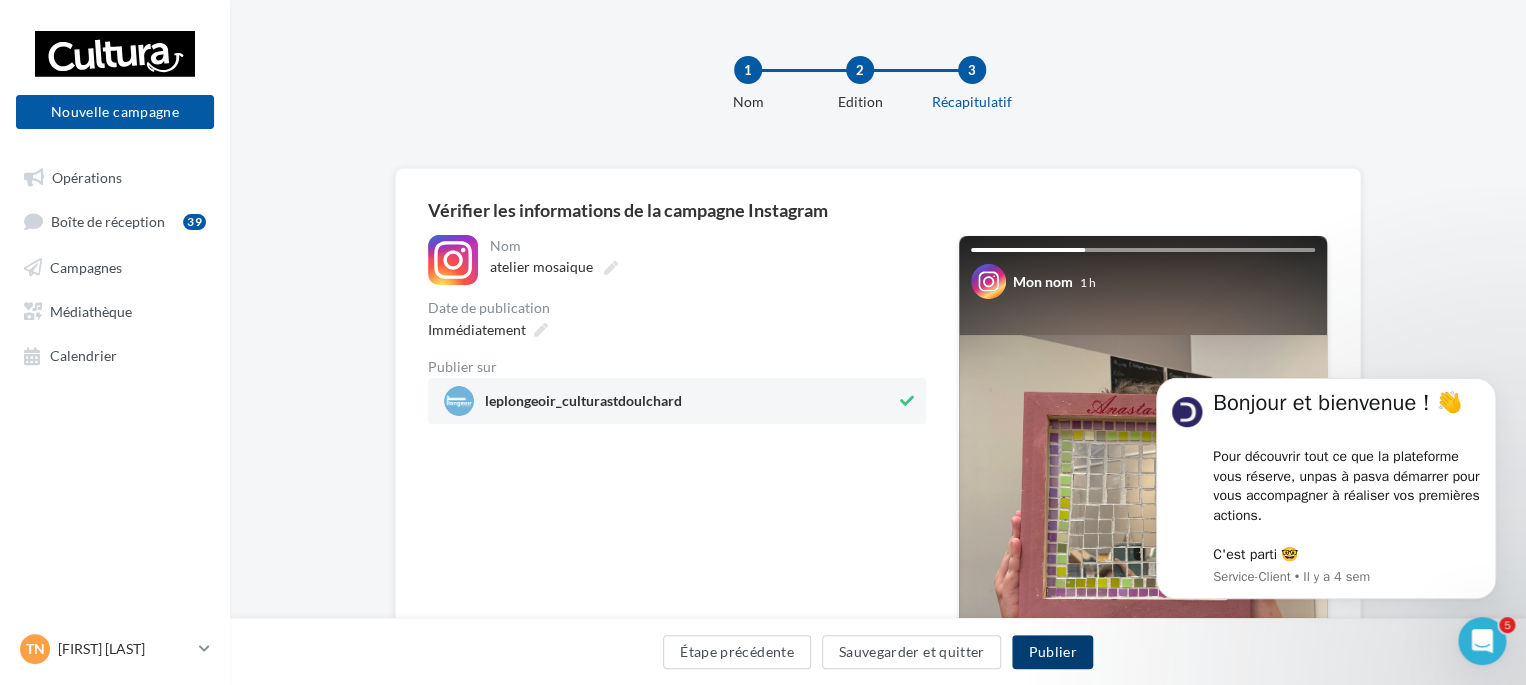 click on "Publier" at bounding box center [1052, 652] 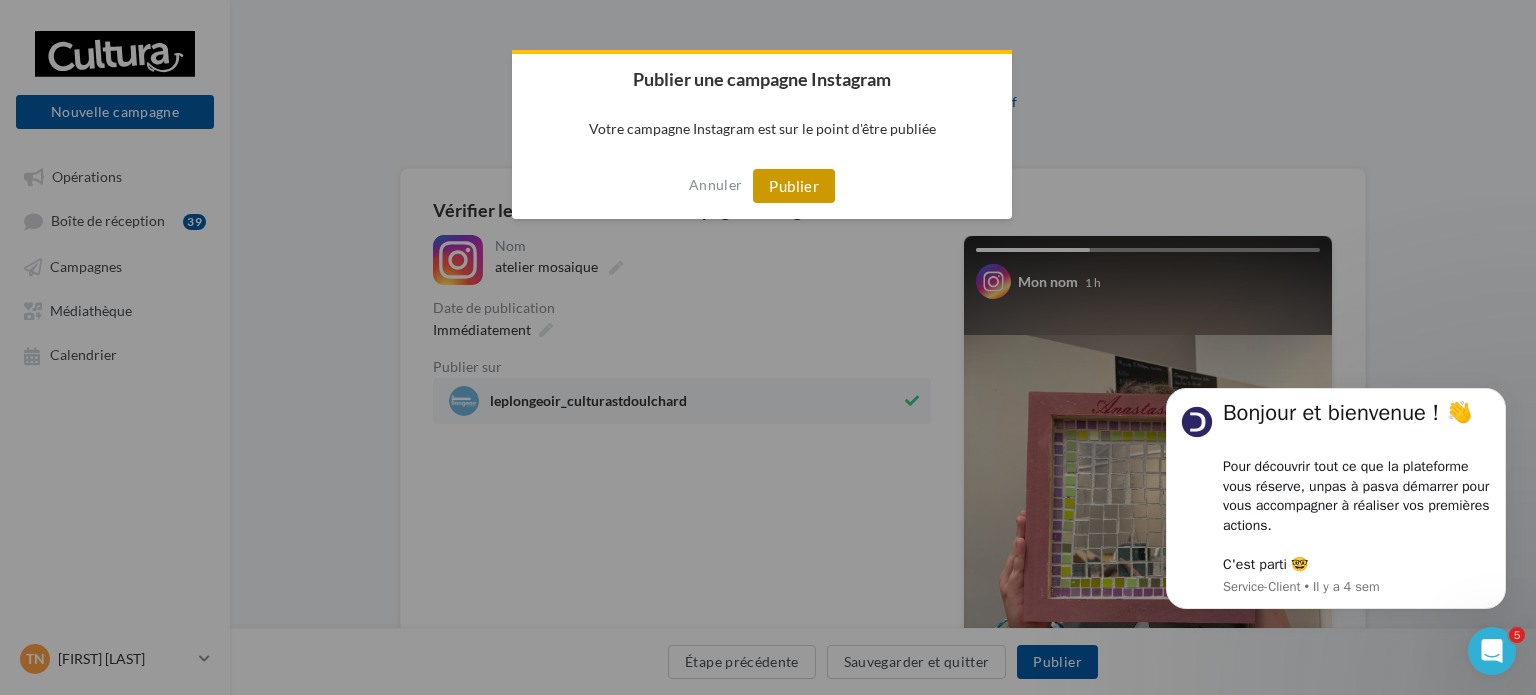 click on "Publier" at bounding box center [794, 186] 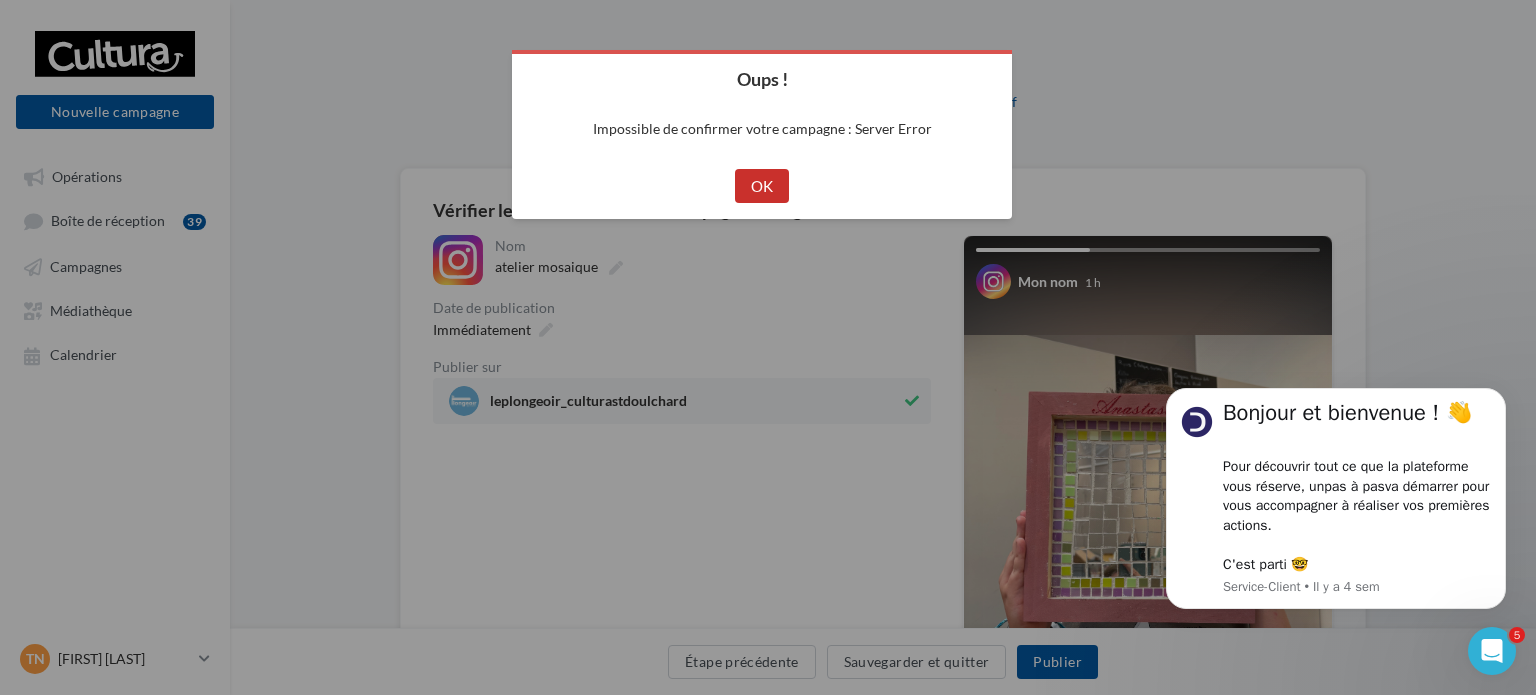 click on "OK" at bounding box center (762, 186) 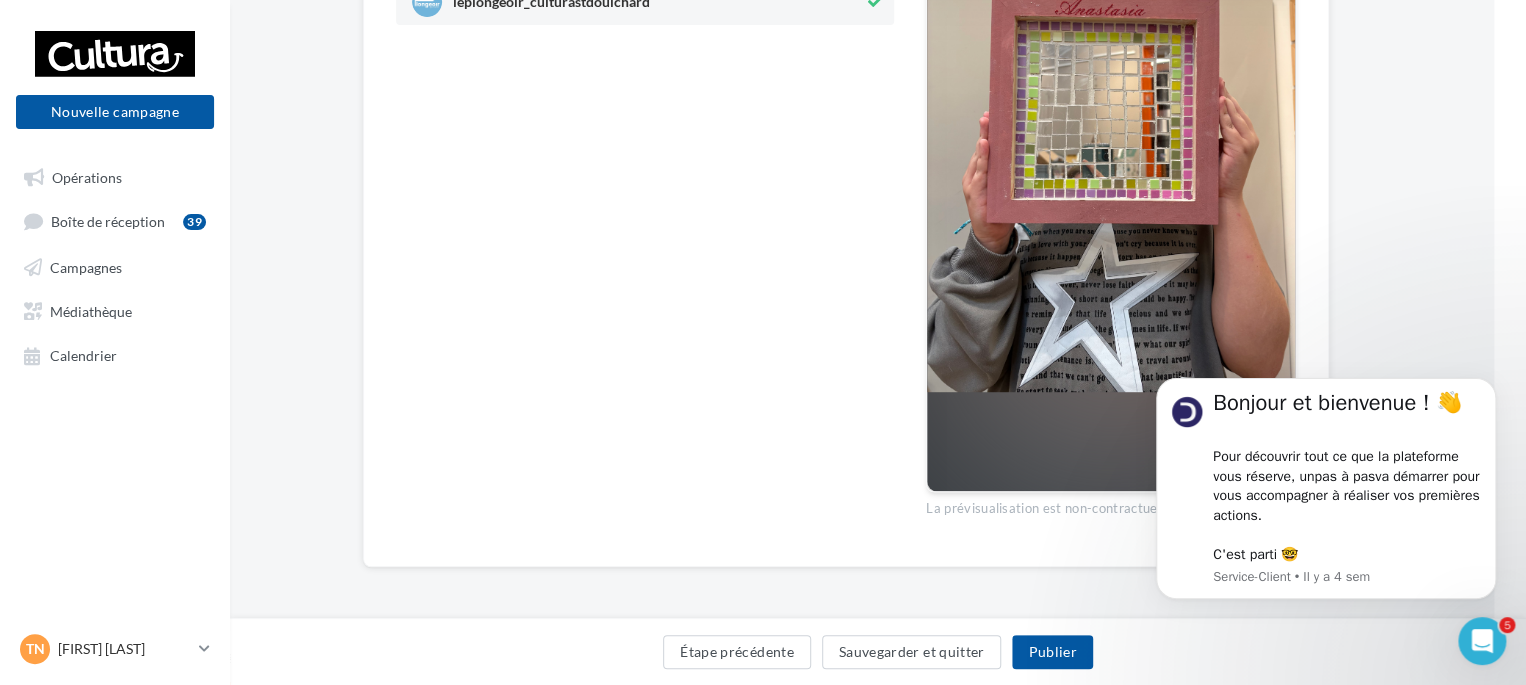 scroll, scrollTop: 397, scrollLeft: 32, axis: both 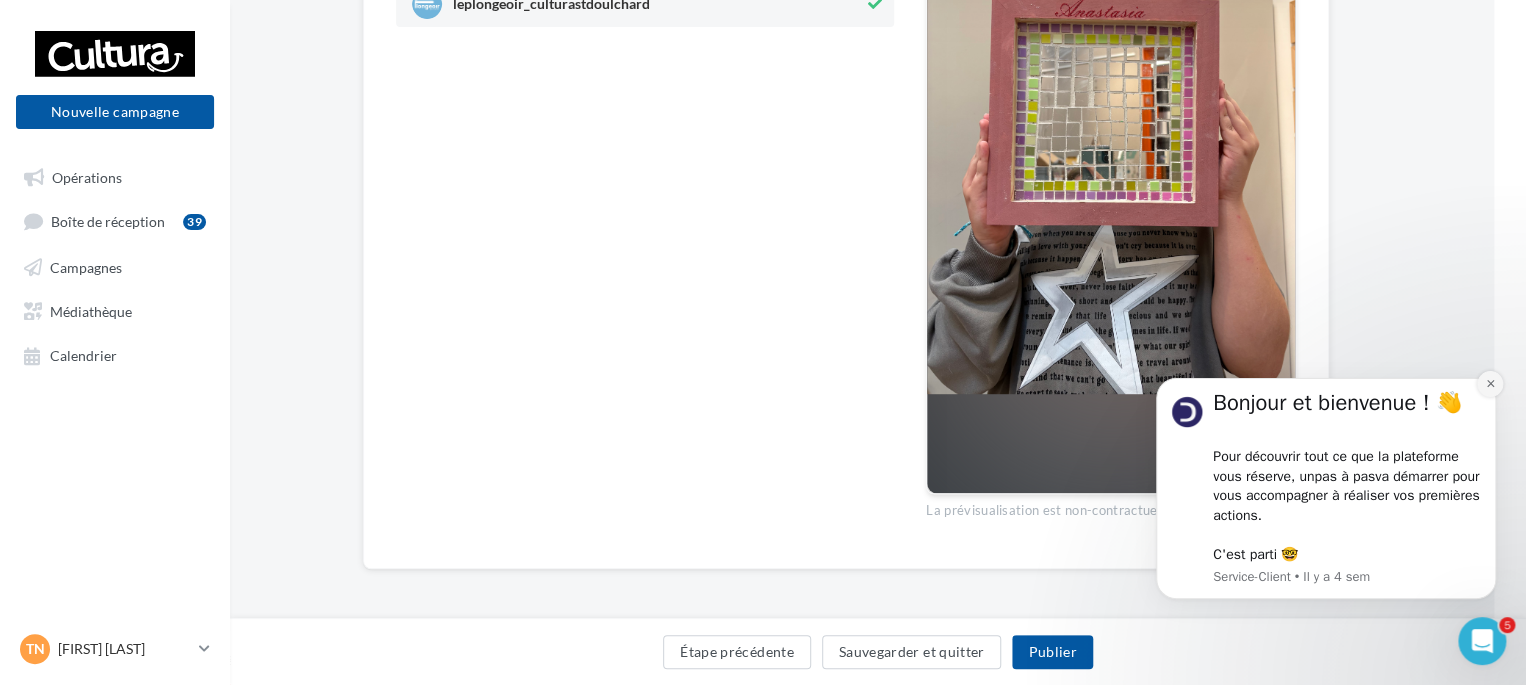 click at bounding box center (1490, 384) 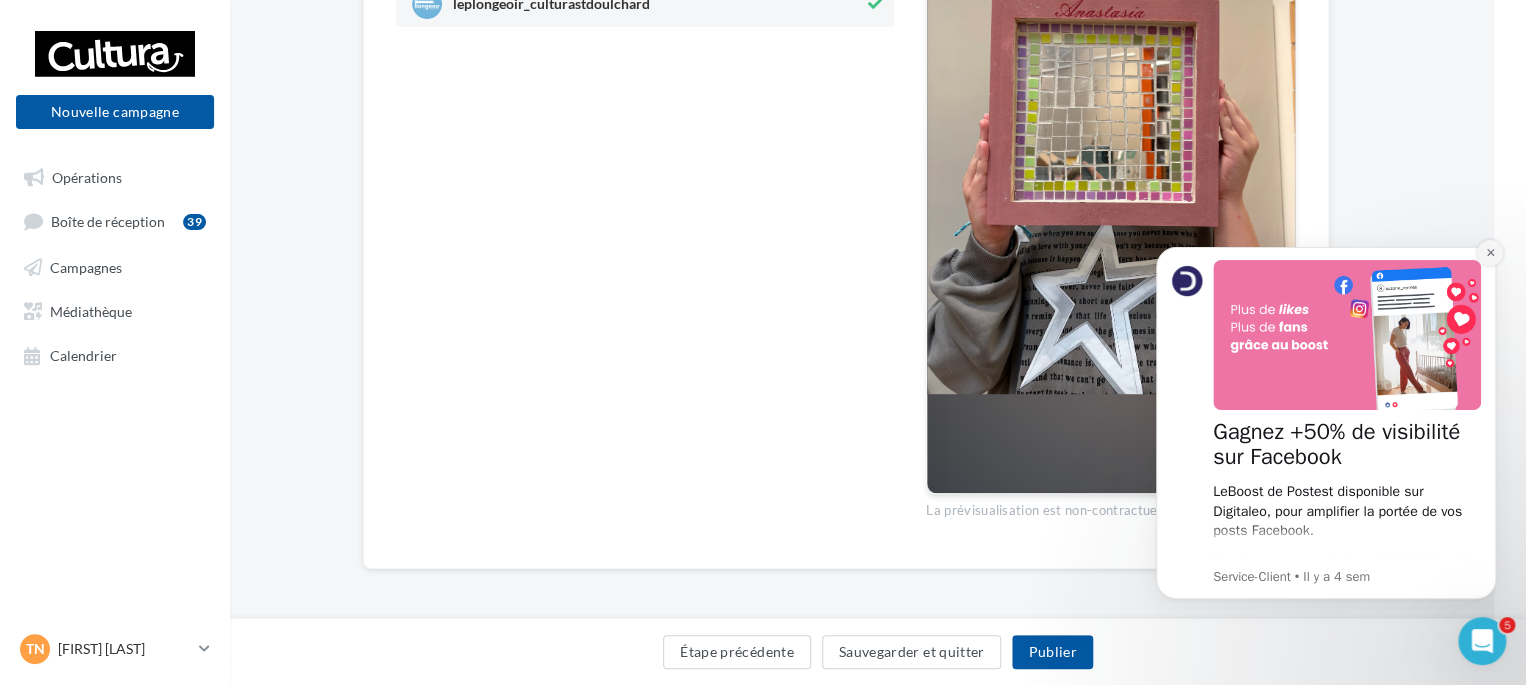 click 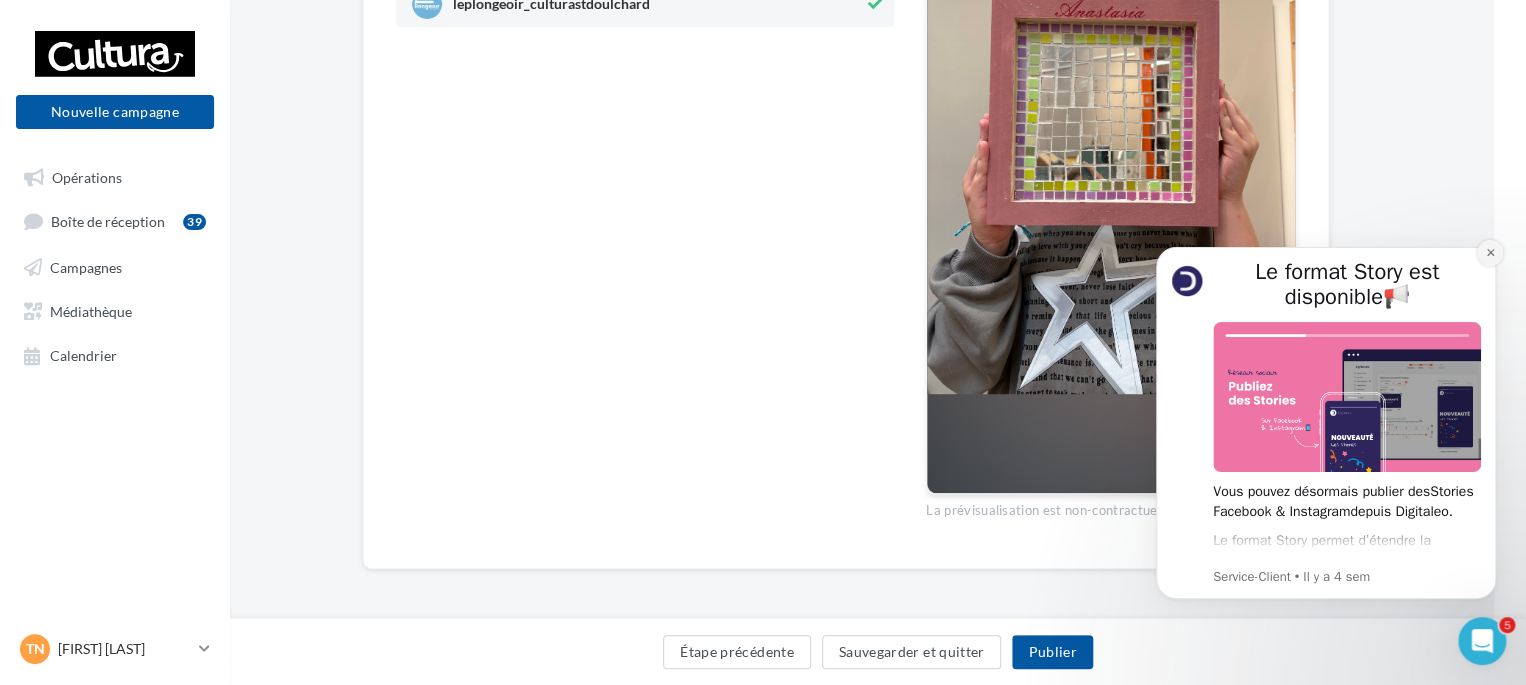 click 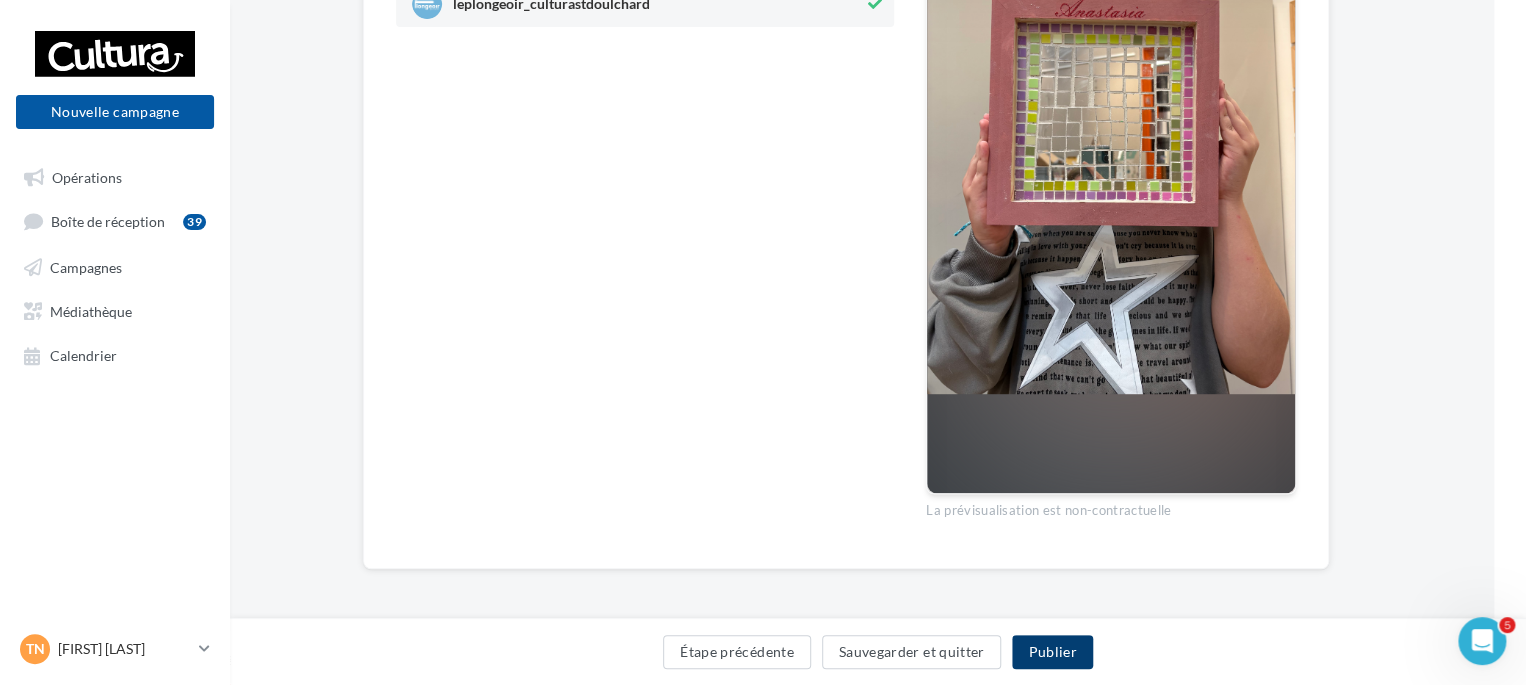 click on "Publier" at bounding box center (1052, 652) 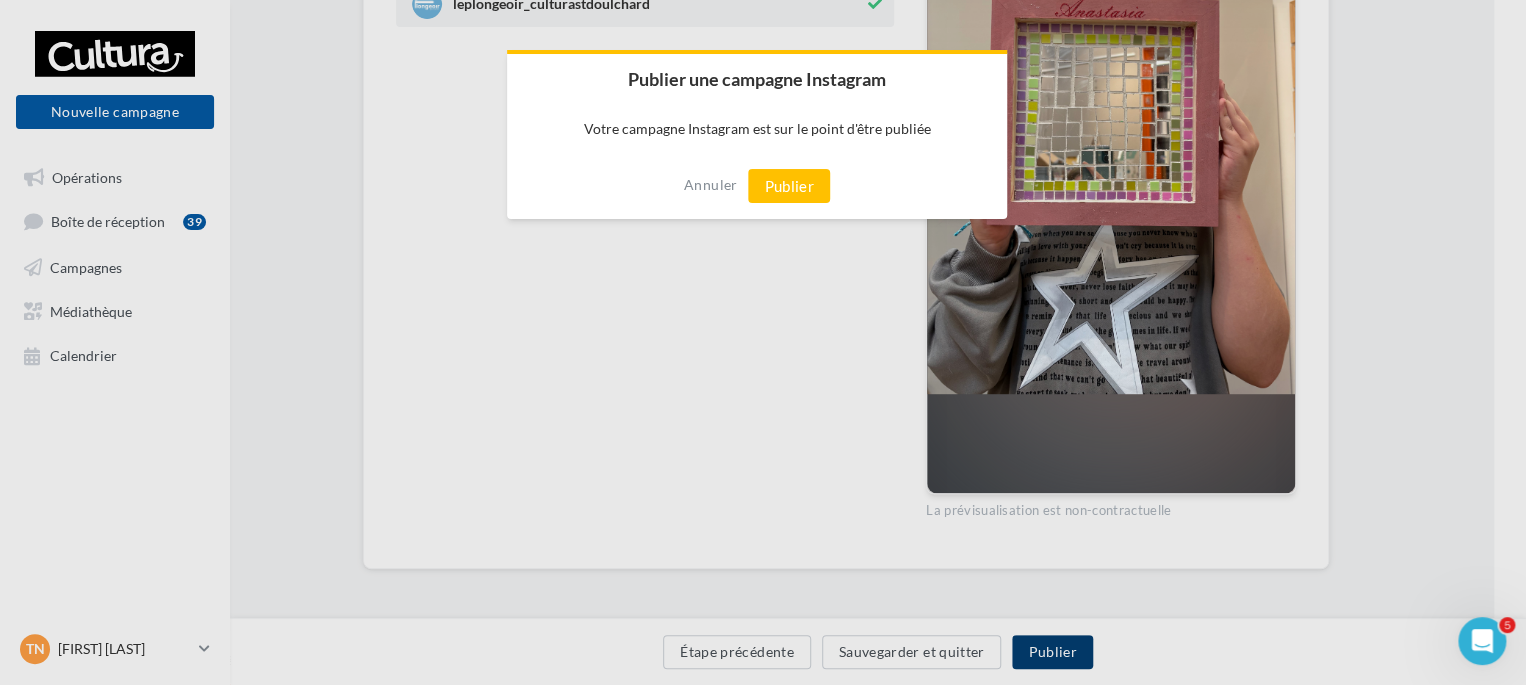 scroll, scrollTop: 388, scrollLeft: 32, axis: both 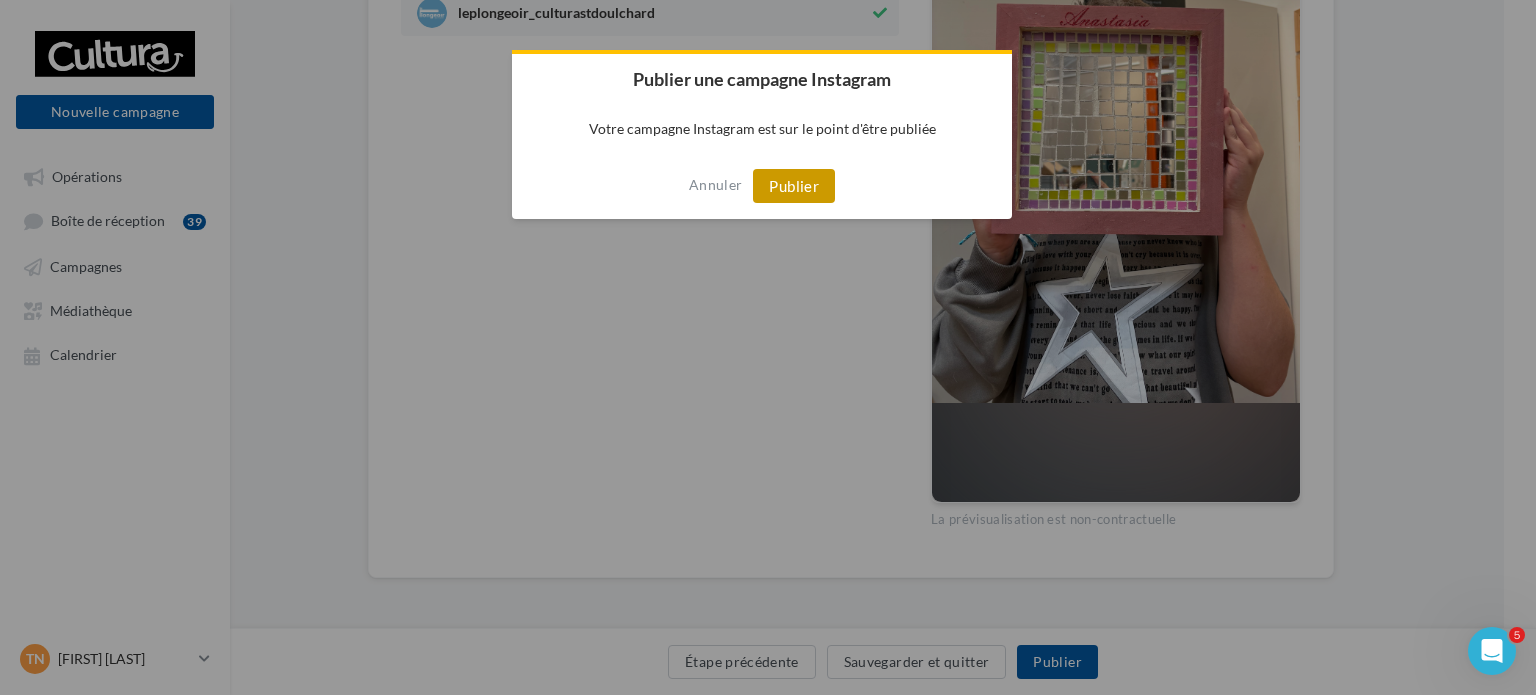 click on "Publier" at bounding box center (794, 186) 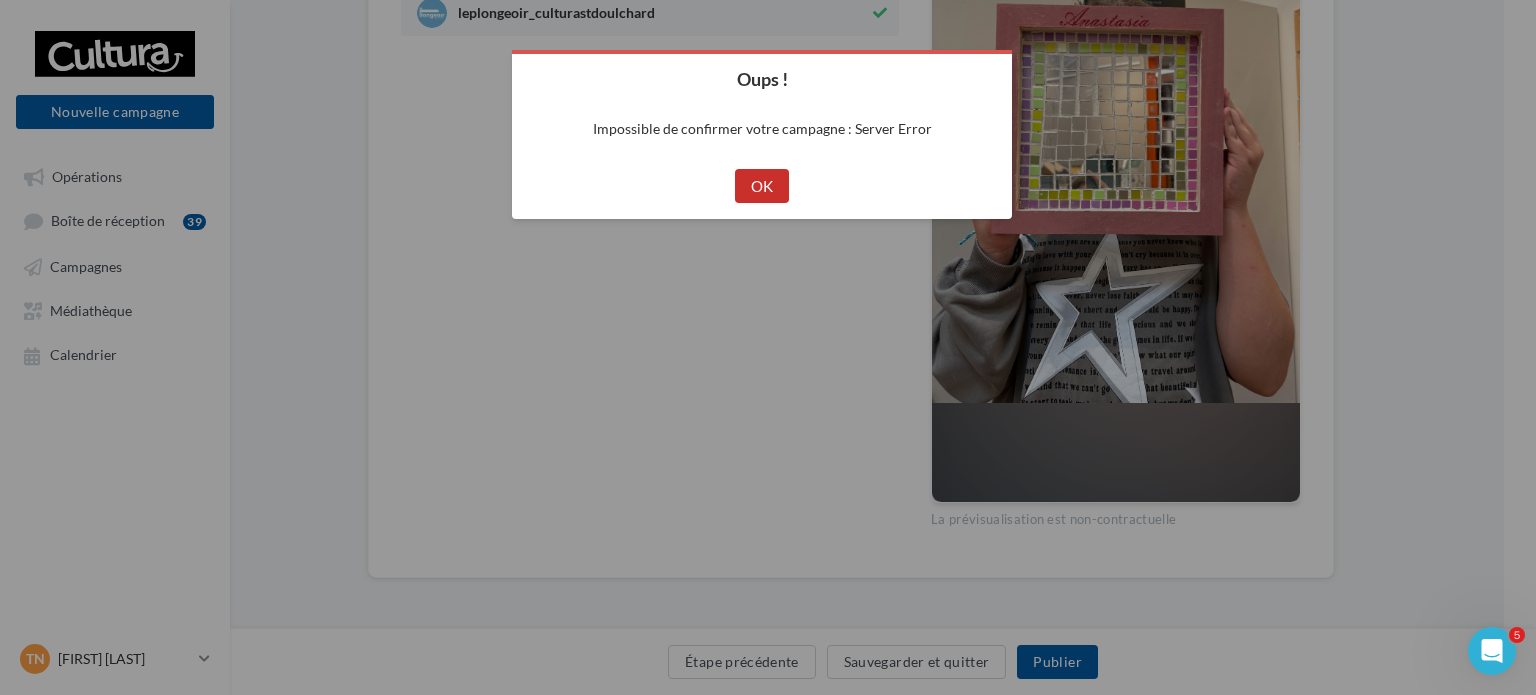 click on "OK" at bounding box center [762, 186] 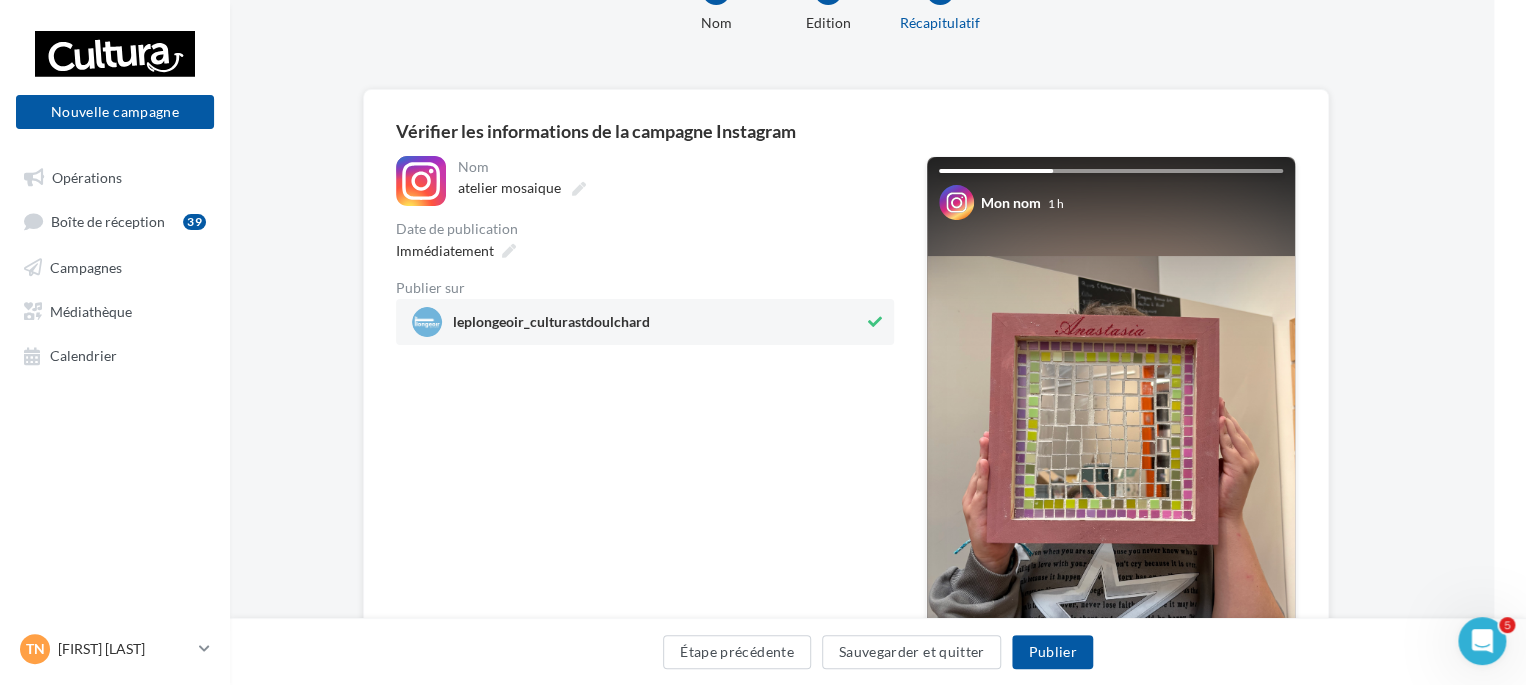 scroll, scrollTop: 42, scrollLeft: 32, axis: both 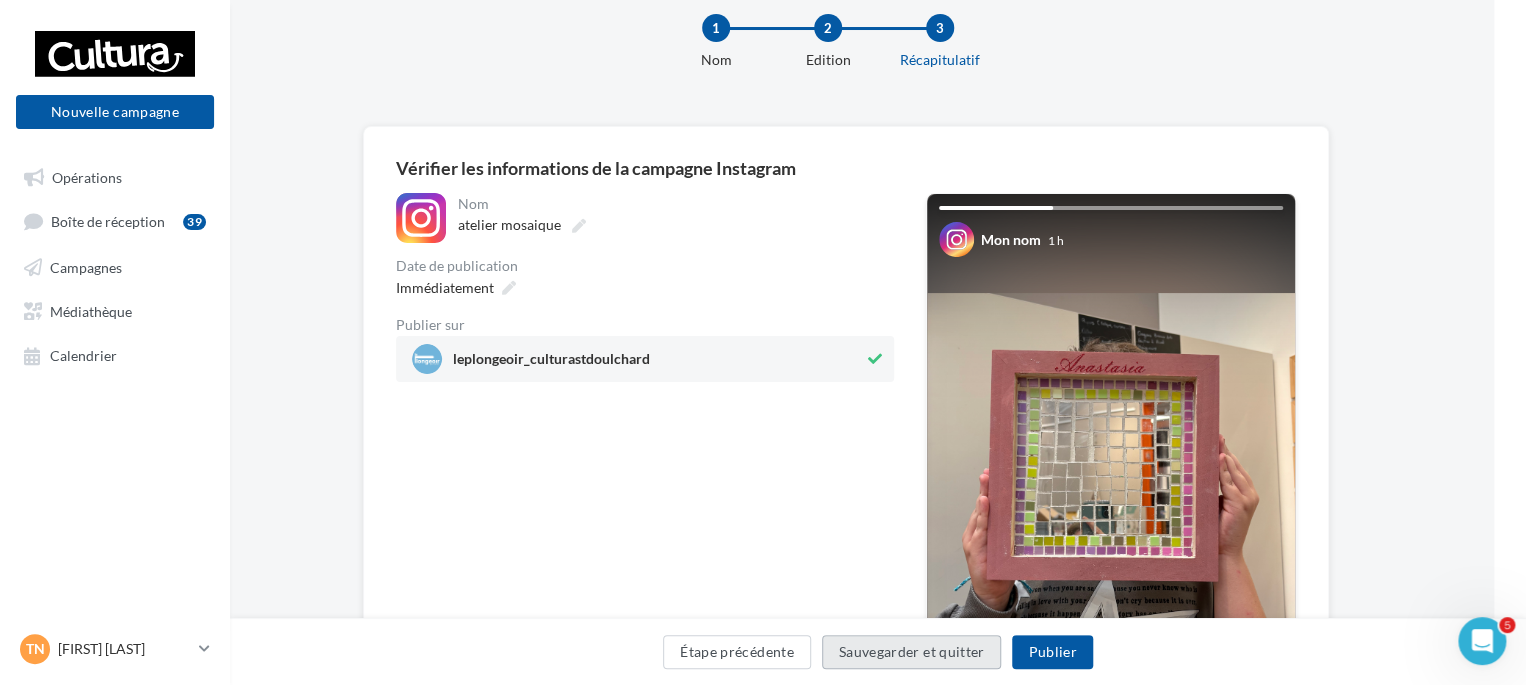 click on "Sauvegarder et quitter" at bounding box center (912, 652) 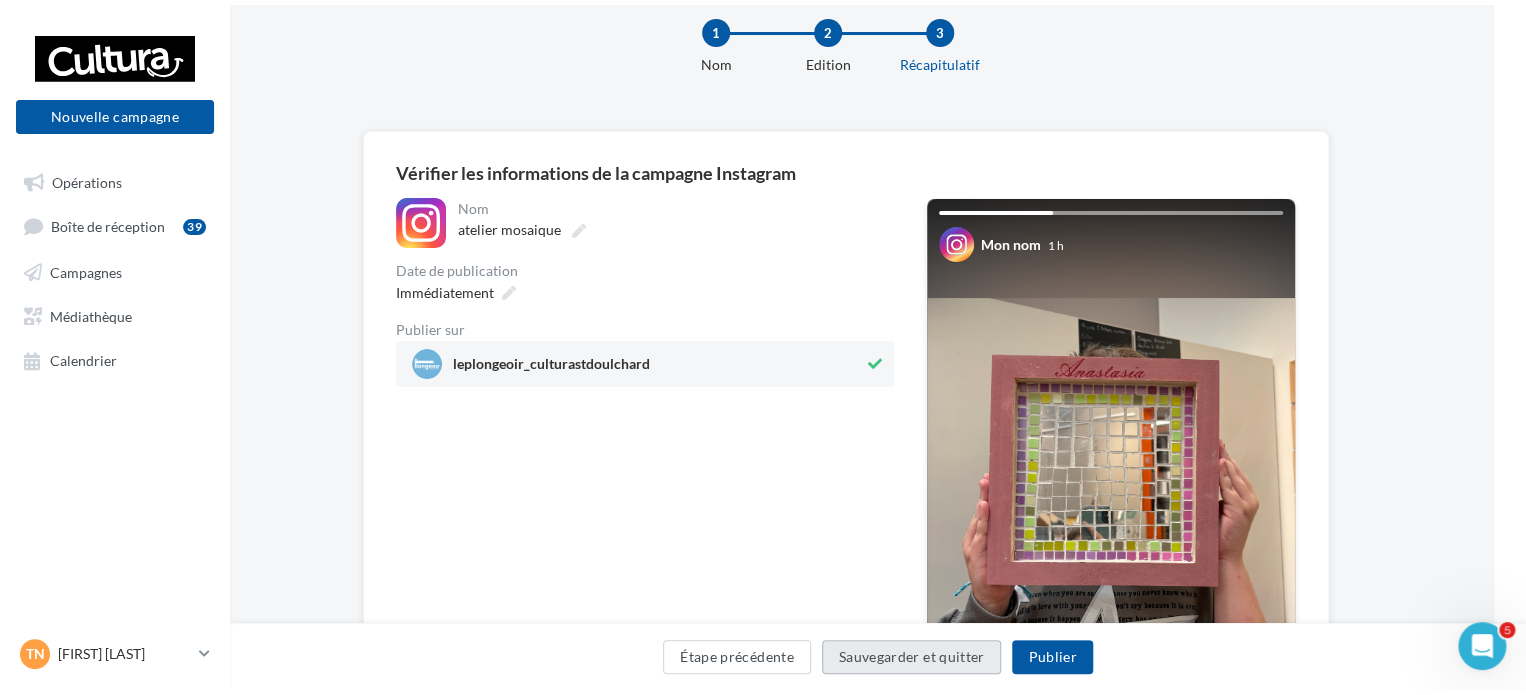 scroll, scrollTop: 32, scrollLeft: 0, axis: vertical 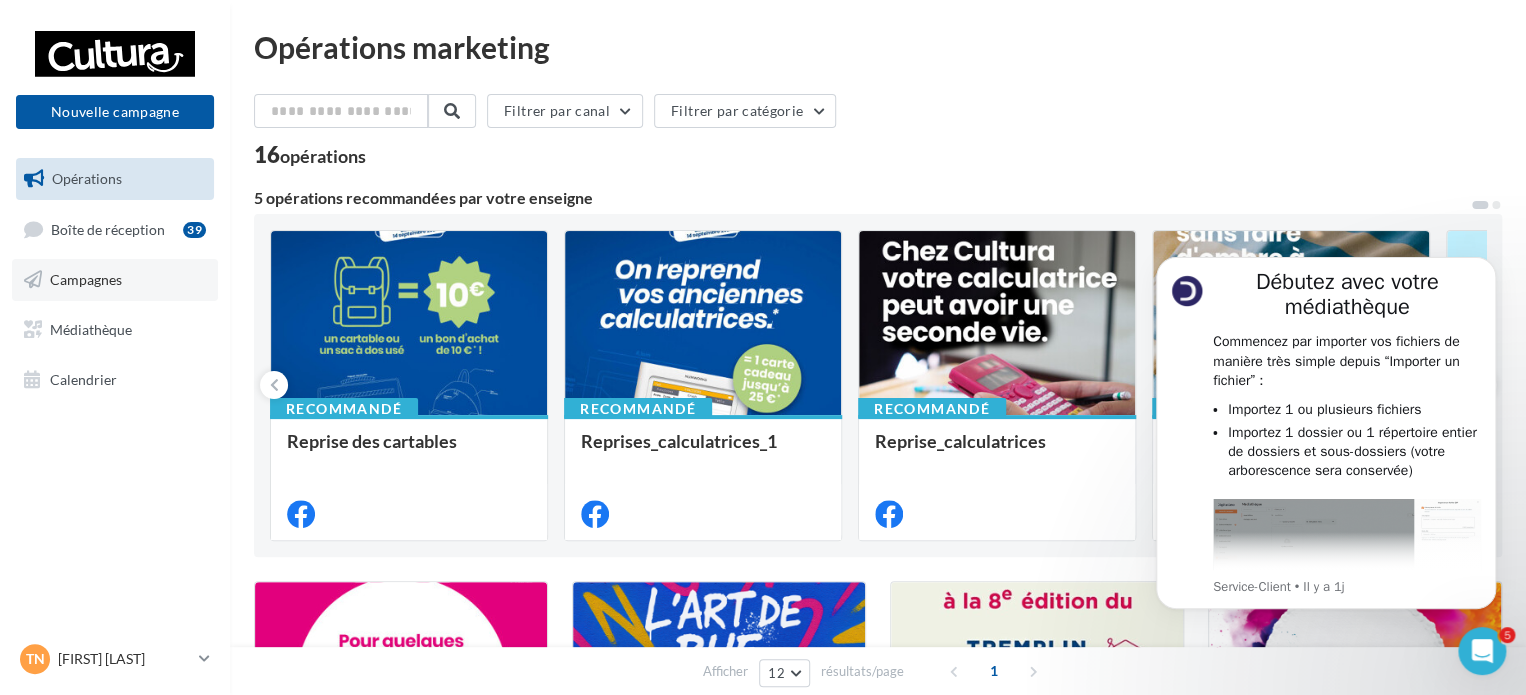 click on "Campagnes" at bounding box center (86, 279) 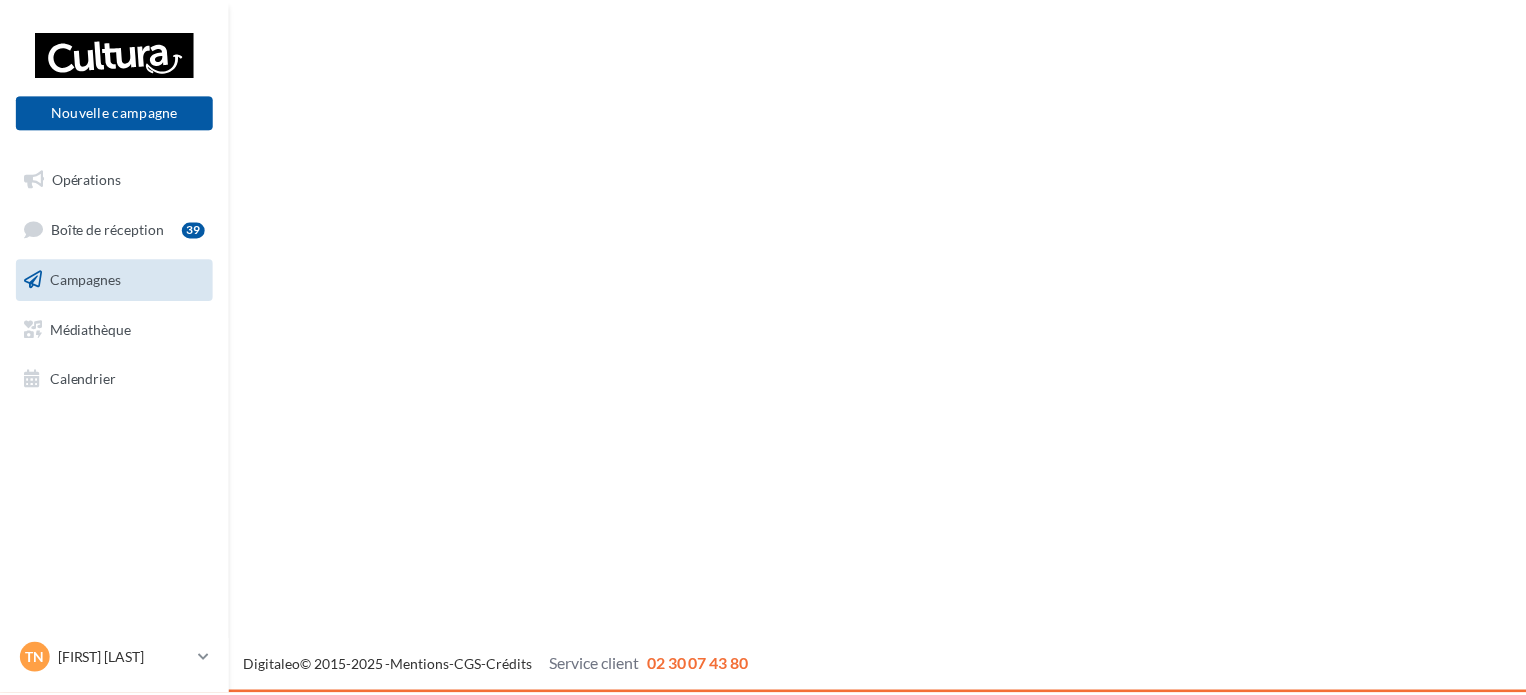 scroll, scrollTop: 0, scrollLeft: 0, axis: both 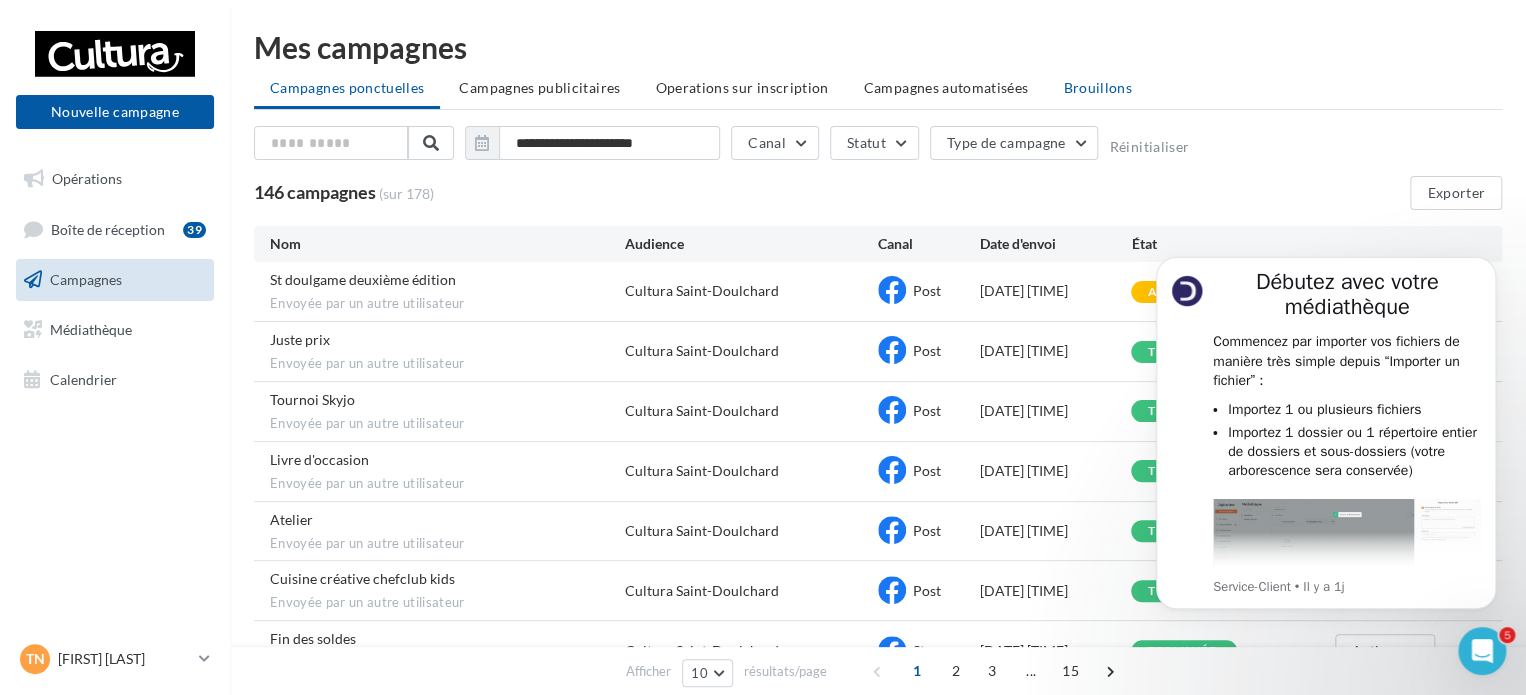 click on "Brouillons" at bounding box center (1097, 87) 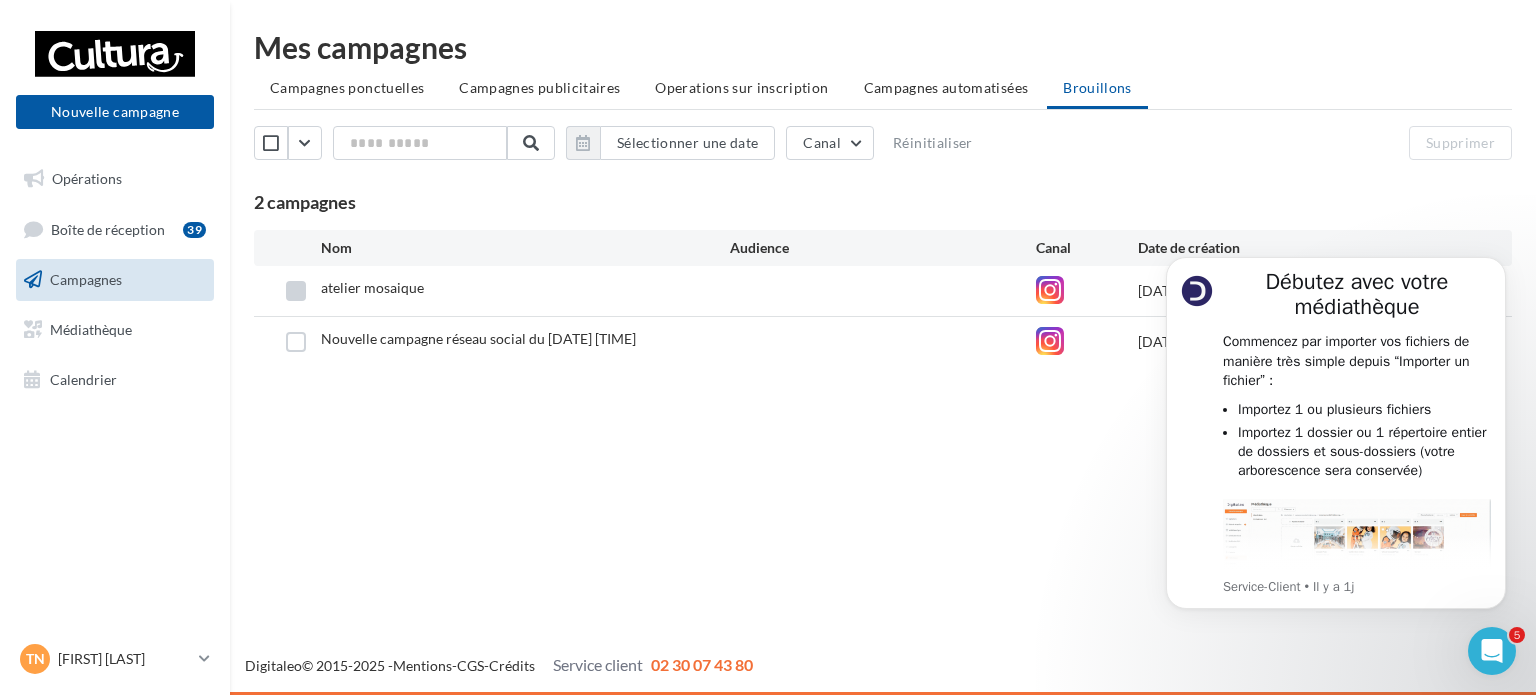 click at bounding box center [296, 291] 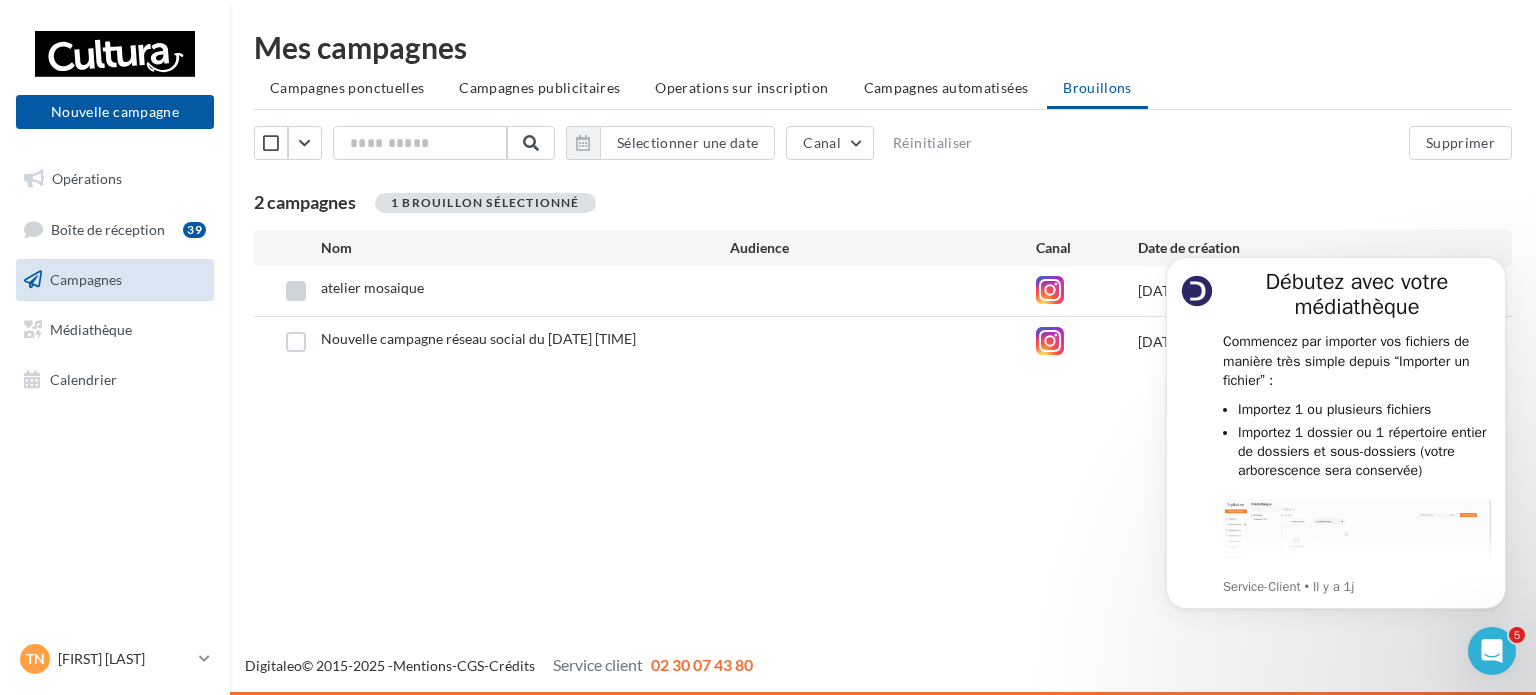 click at bounding box center [296, 291] 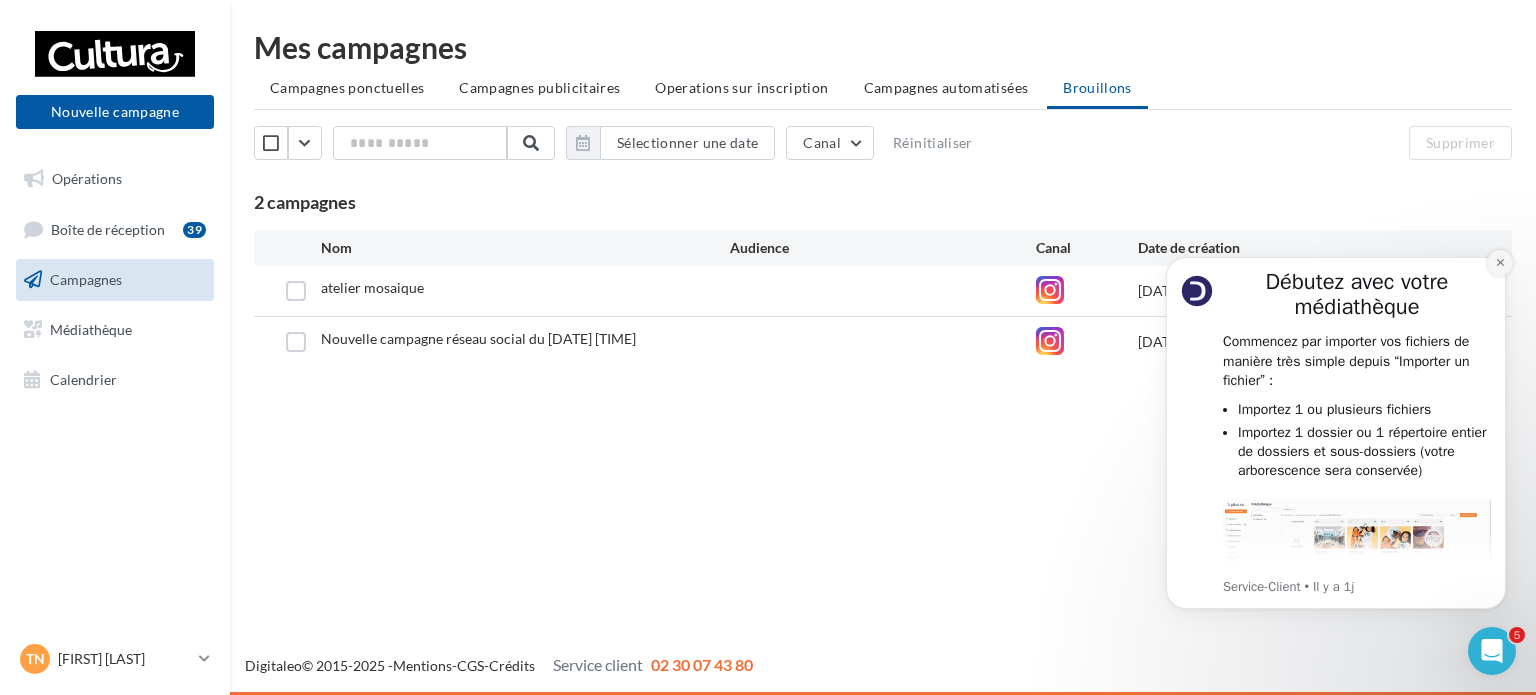 click 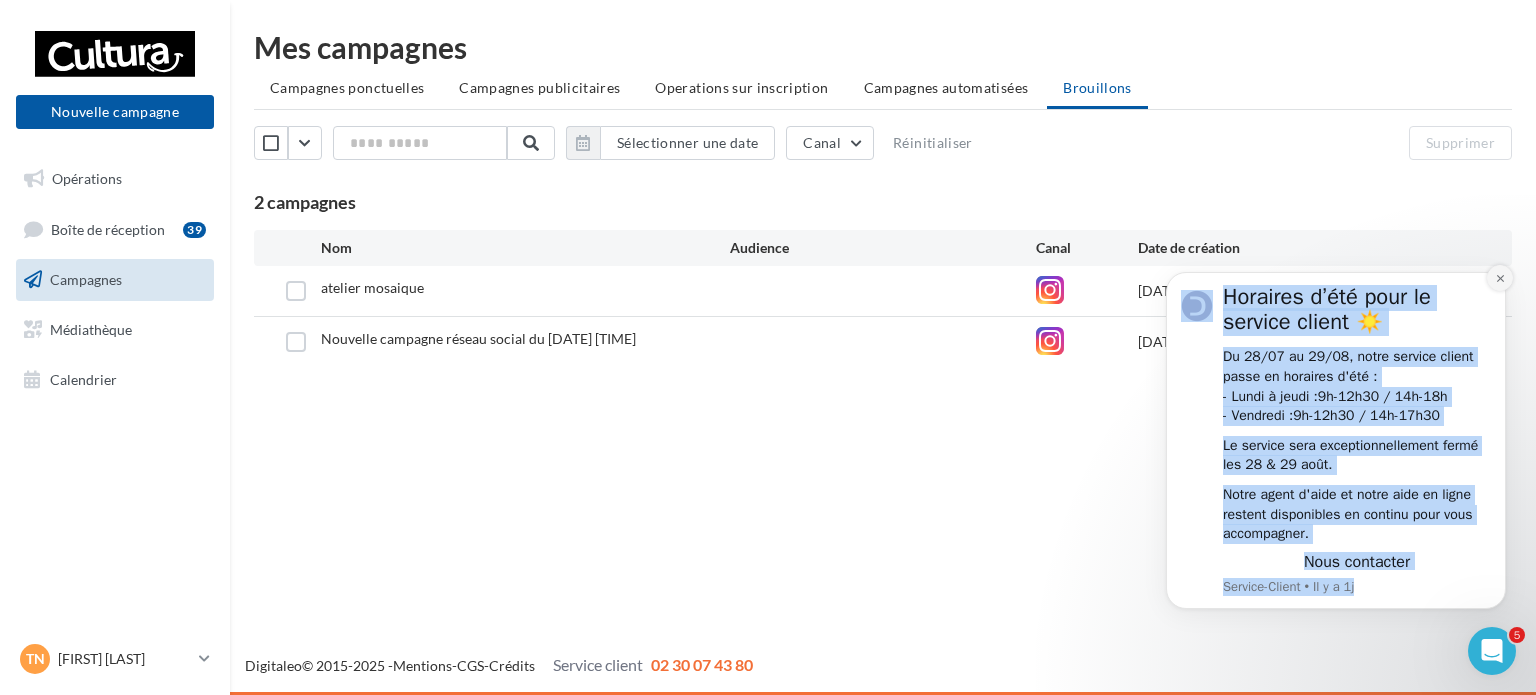 click on "Horaires d’été pour le service client ☀️ Du [DATE] au [DATE], notre service client passe en horaires d'été : - Lundi à jeudi :  9h-12h30 / 14h-18h - Vendredi :  9h-12h30 / 14h-17h30 Le service sera exceptionnellement fermé les [DATE] & [DATE]. Notre agent d'aide et notre aide en ligne restent disponibles en continu pour vous accompagner.  Nous contacter   Service-Client • Il y a 1j" at bounding box center (1336, 442) 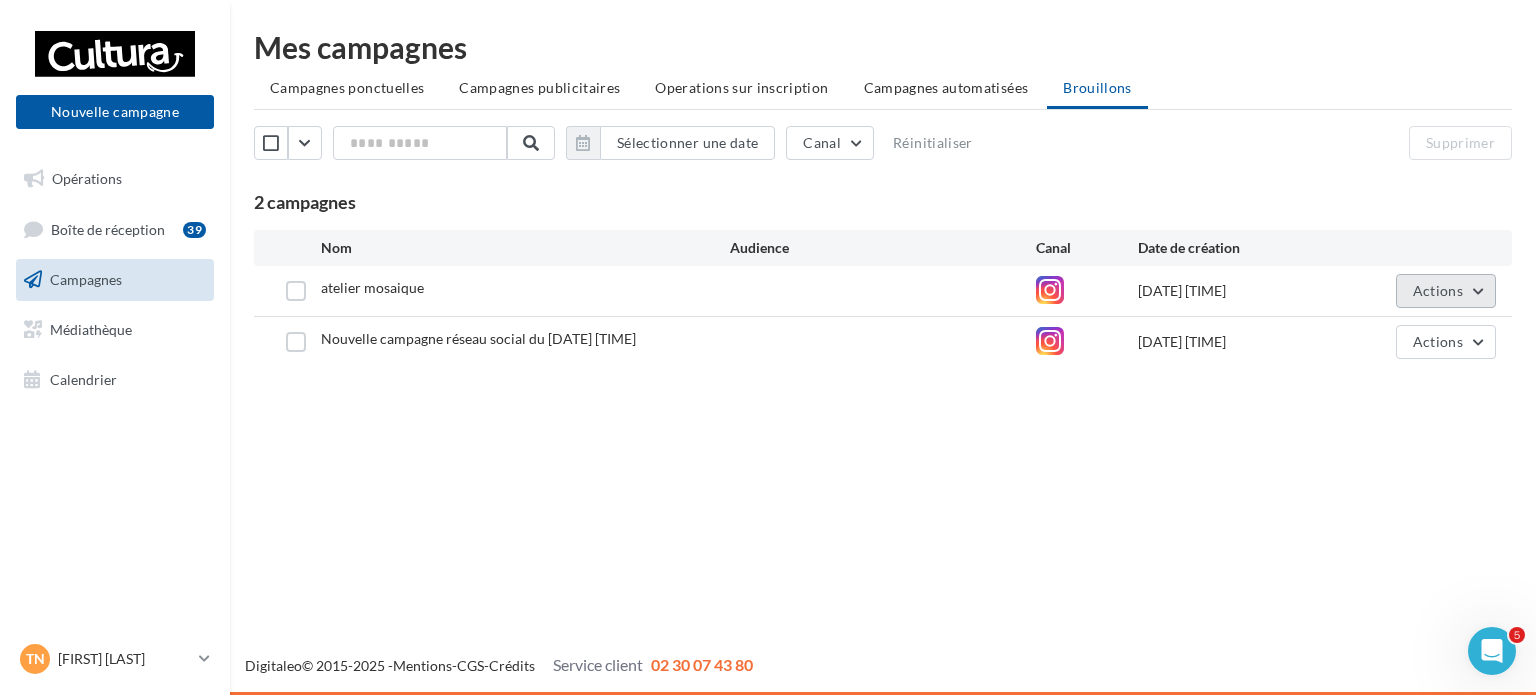 click on "Actions" at bounding box center (1446, 291) 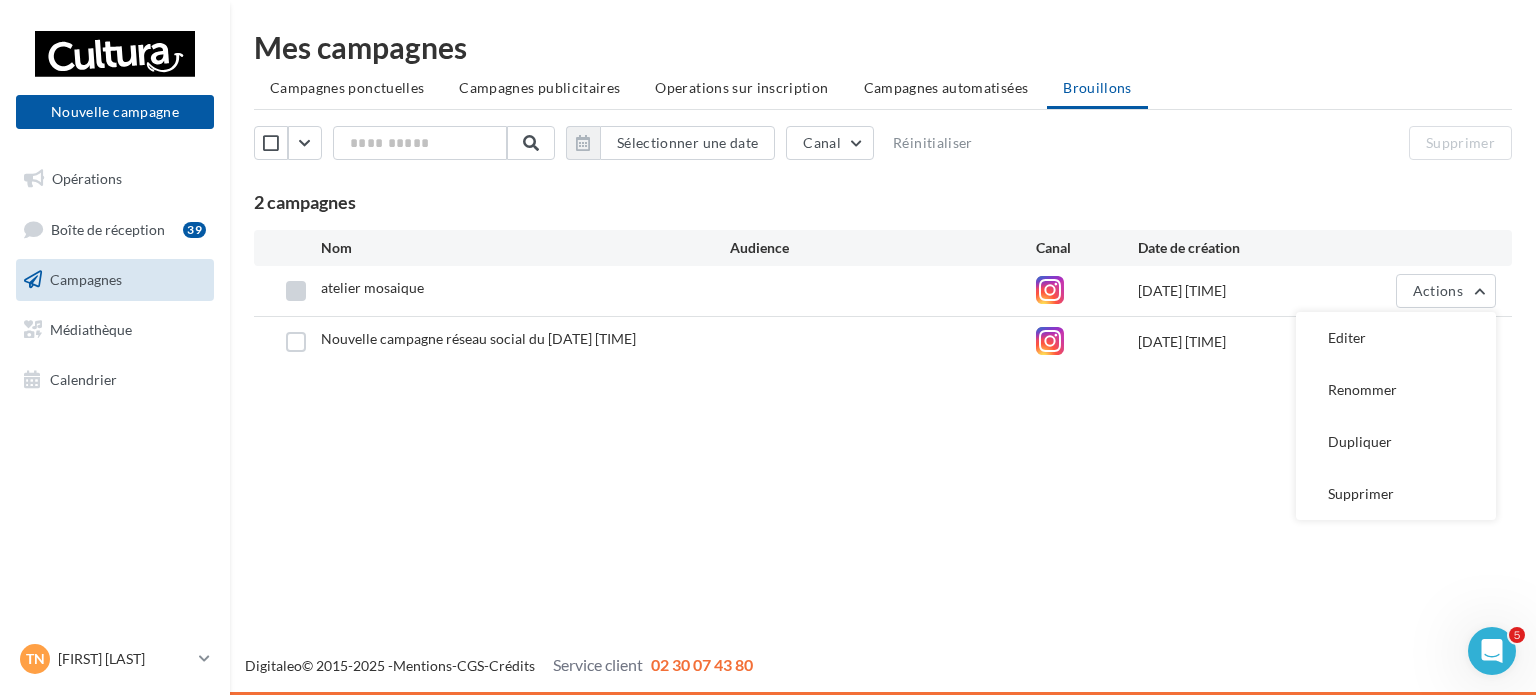 click at bounding box center [296, 291] 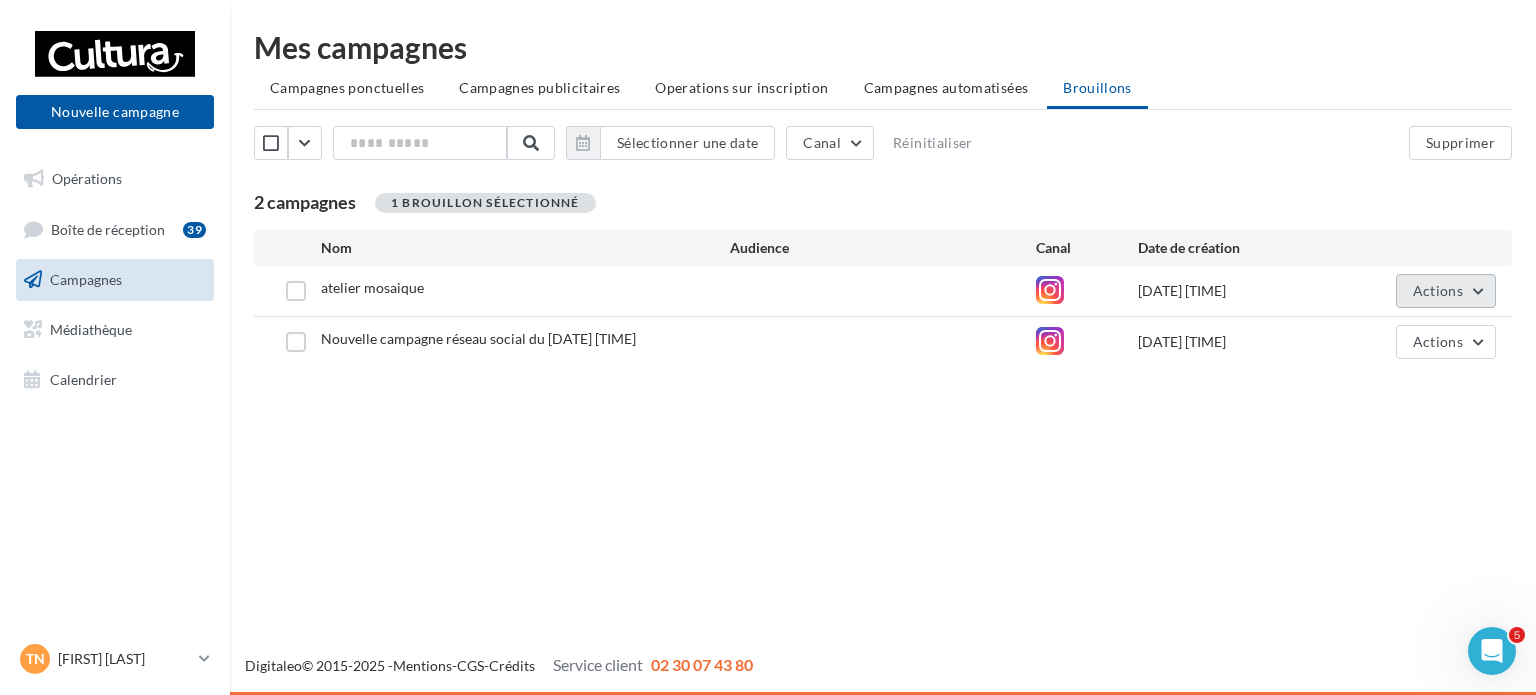 click on "Actions" at bounding box center [1446, 291] 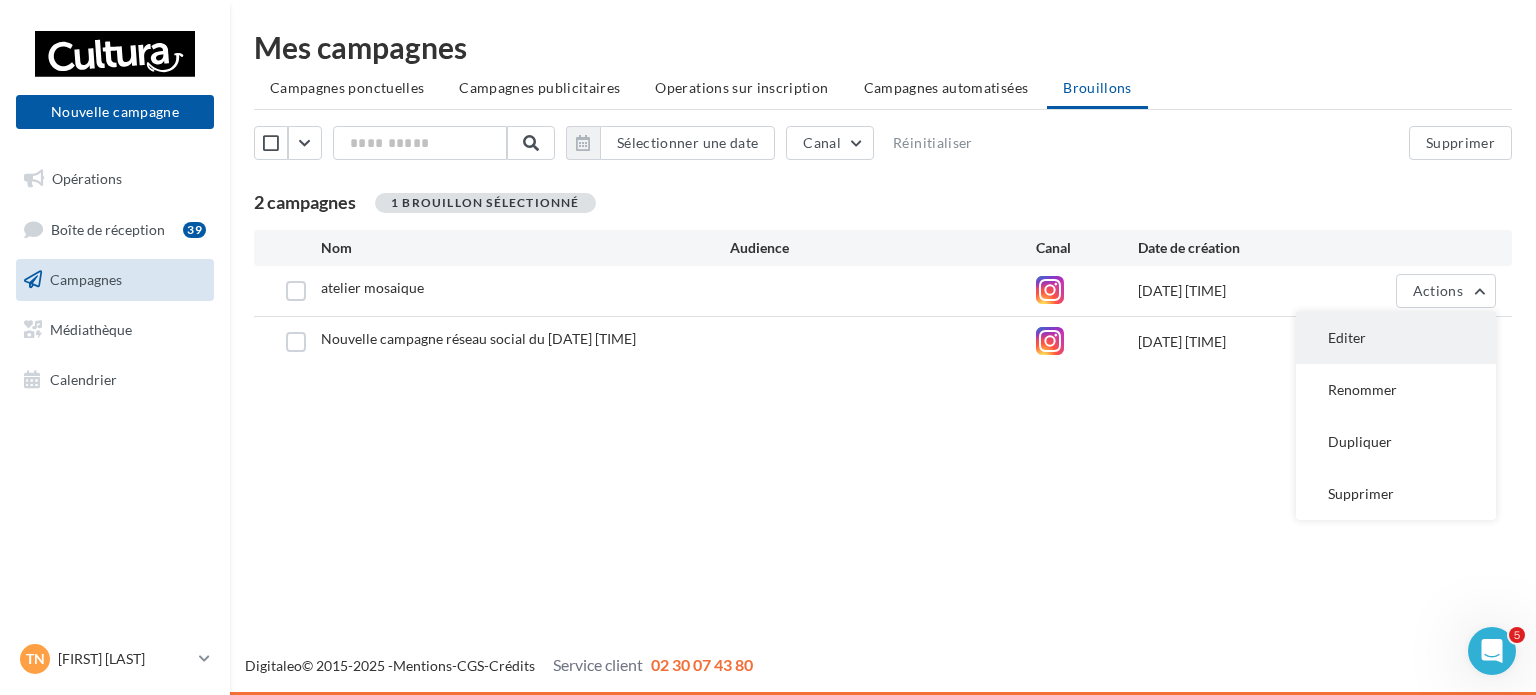 click on "Editer" at bounding box center [1396, 338] 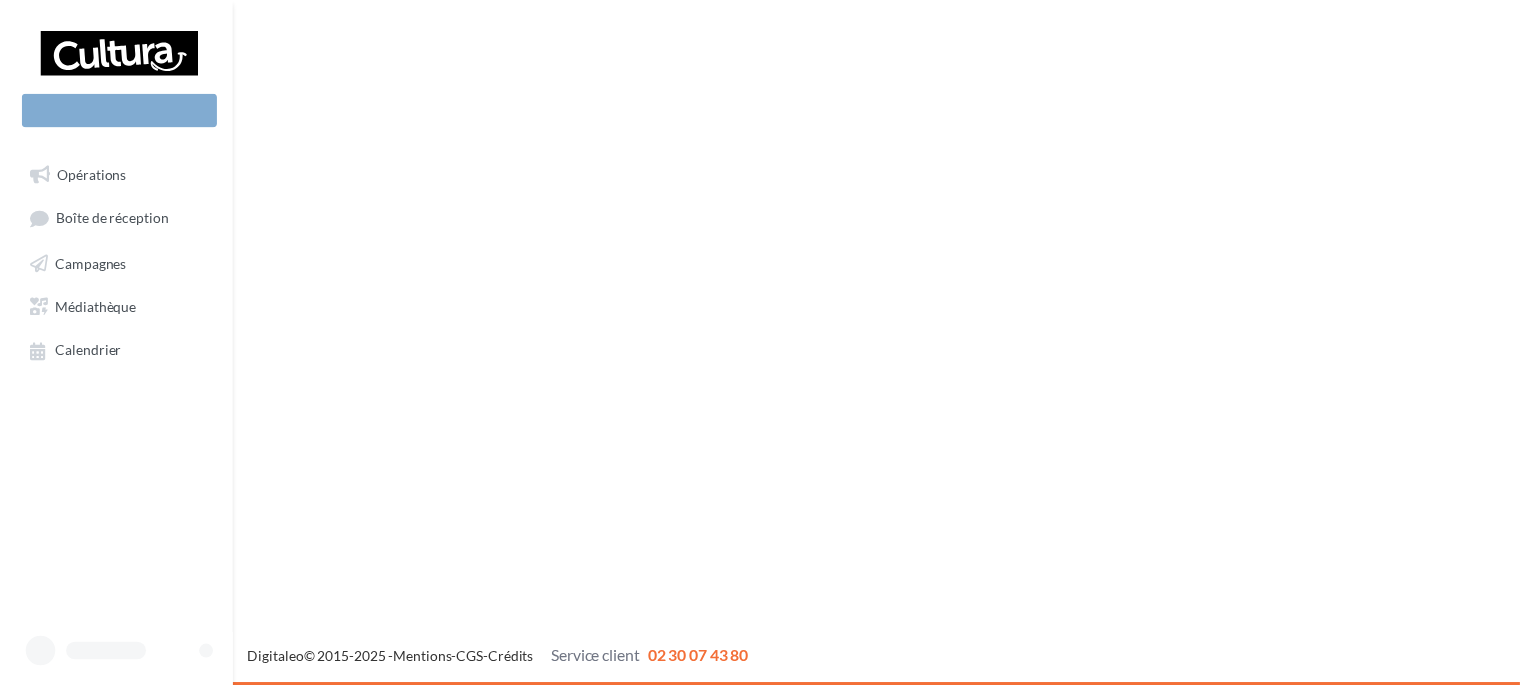 scroll, scrollTop: 0, scrollLeft: 0, axis: both 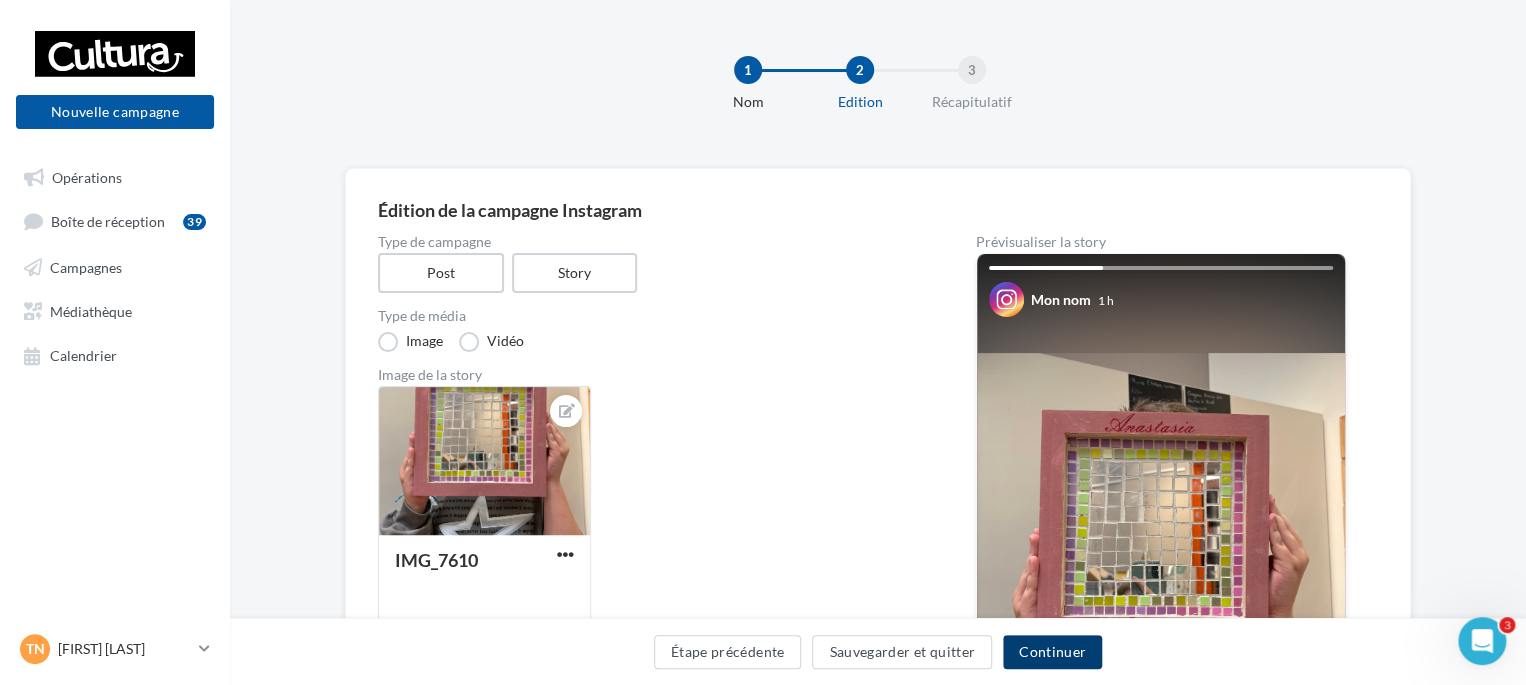 click on "Continuer" at bounding box center [1052, 652] 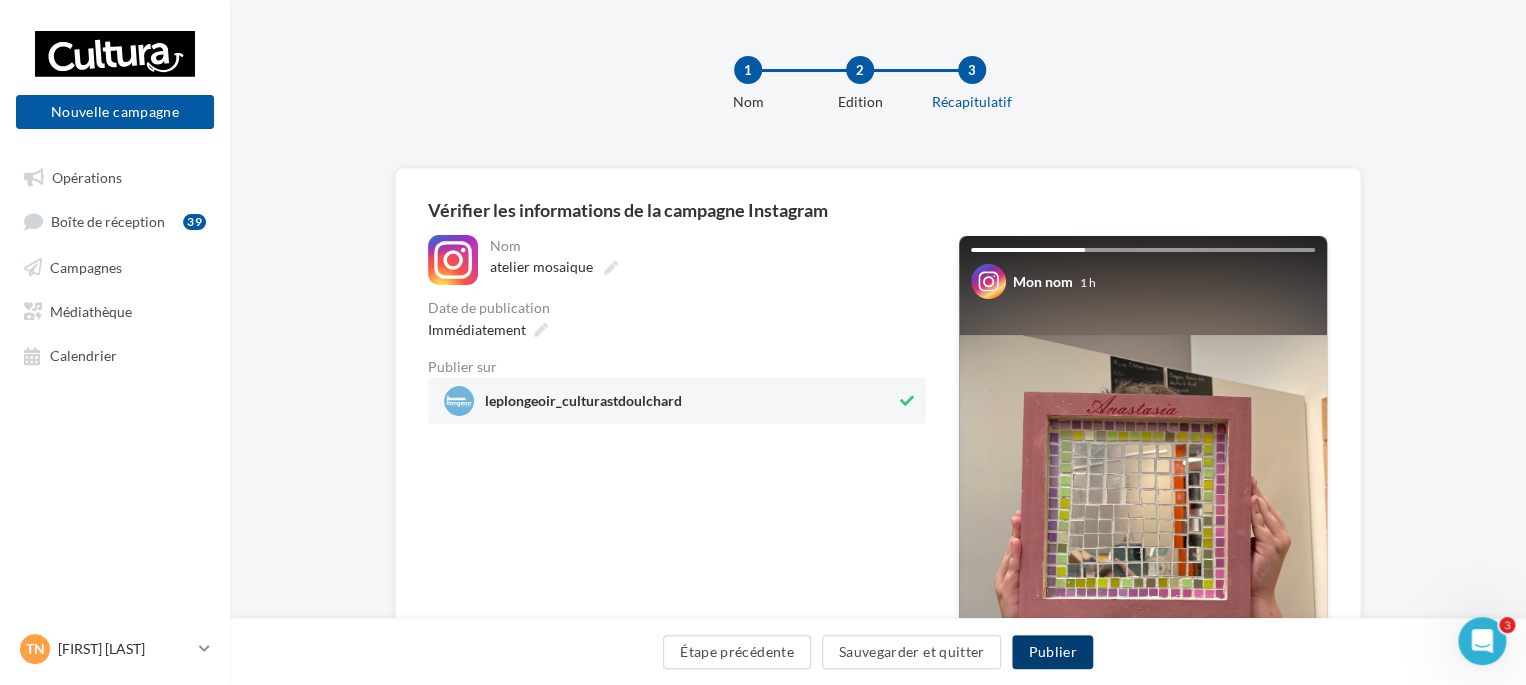 click on "Publier" at bounding box center [1052, 652] 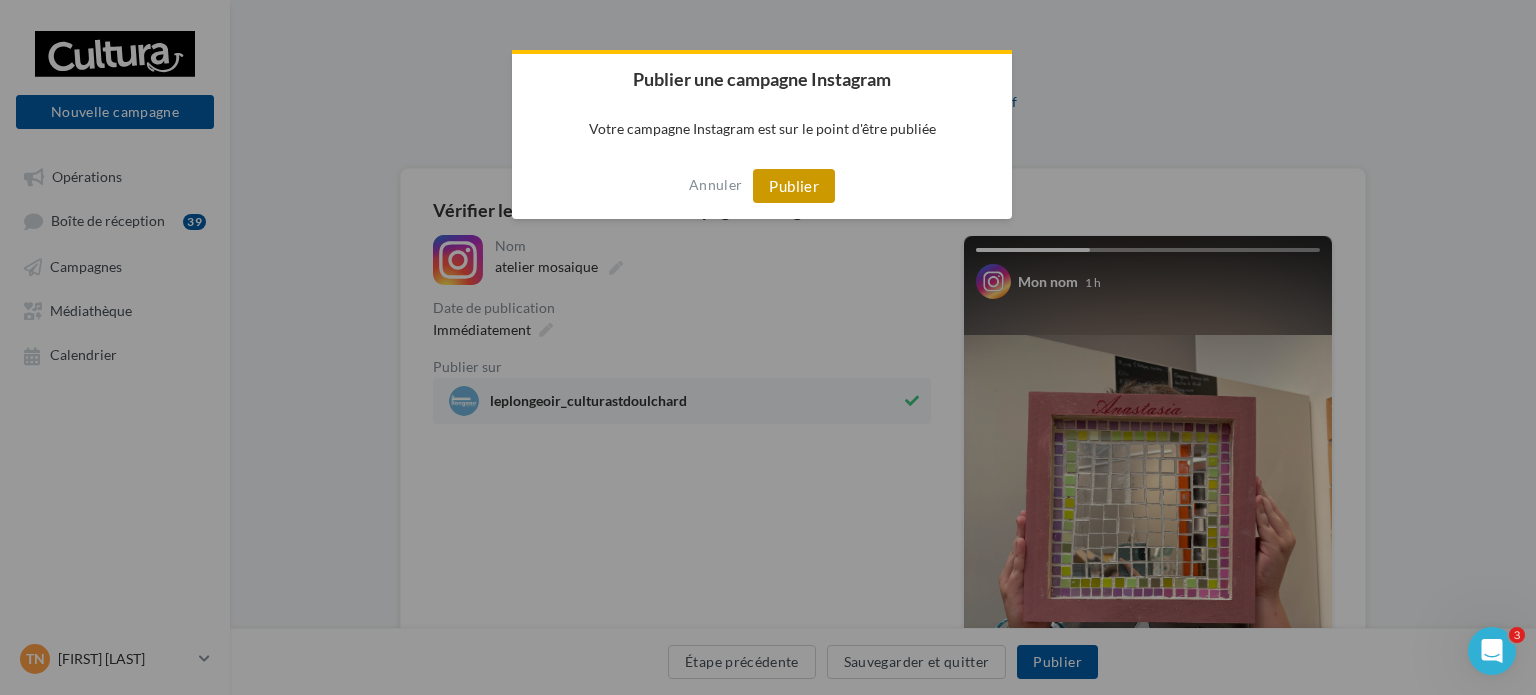 click on "Publier" at bounding box center [794, 186] 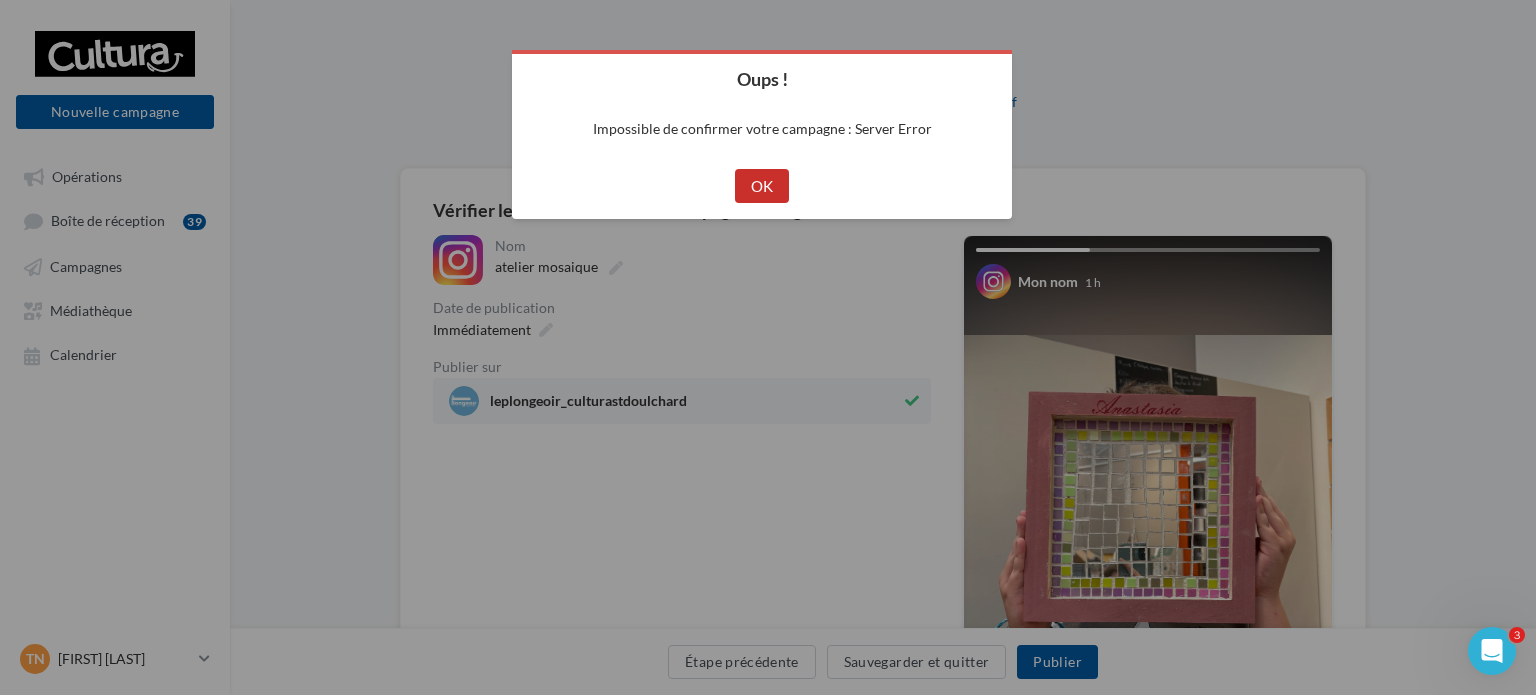 click on "OK" at bounding box center (762, 186) 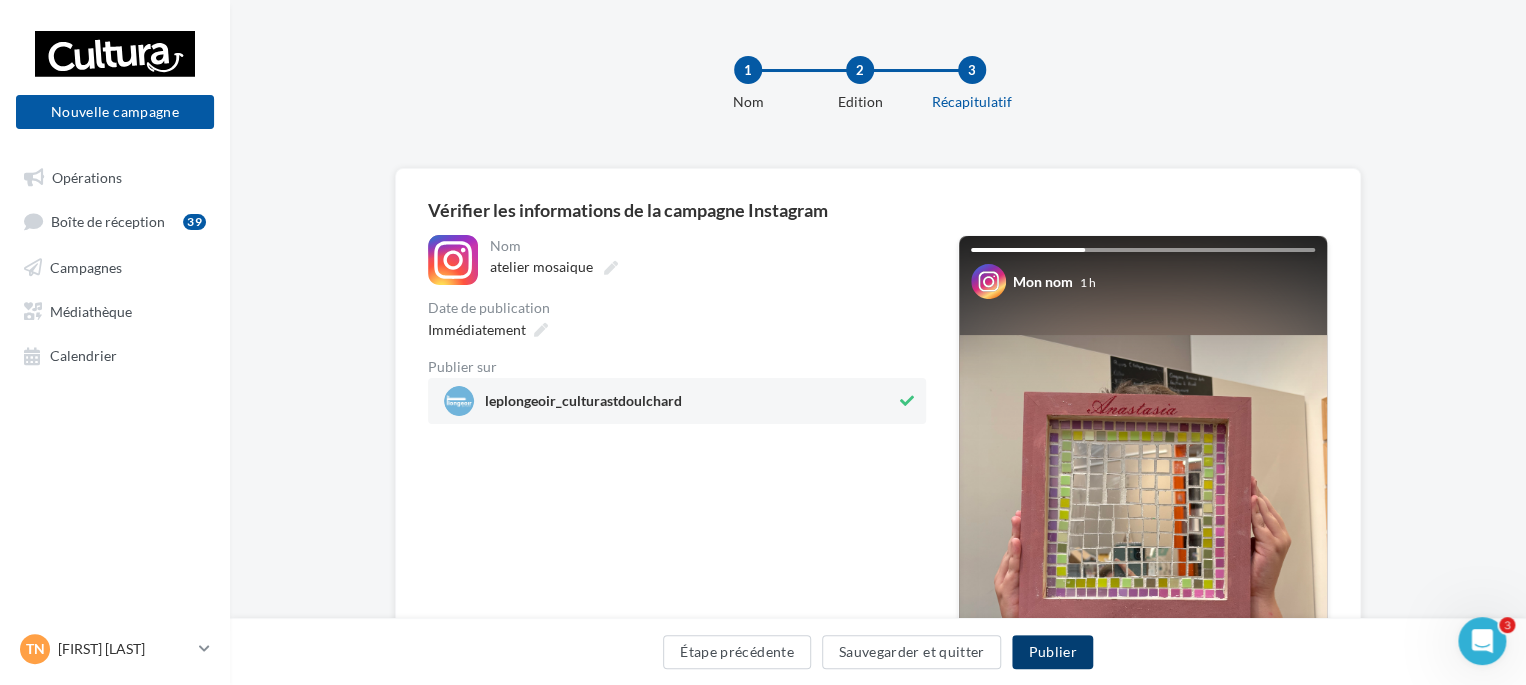 click on "Publier" at bounding box center [1052, 652] 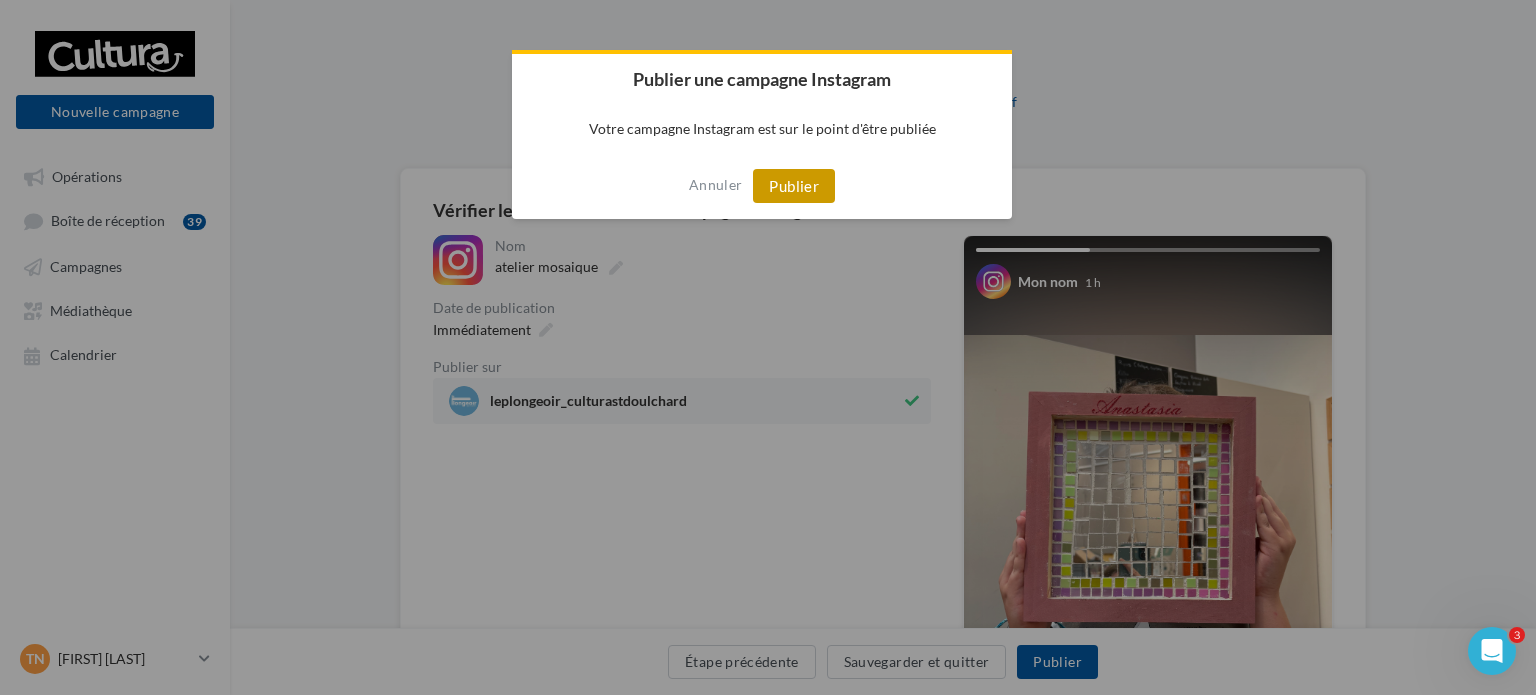 click on "Publier" at bounding box center (794, 186) 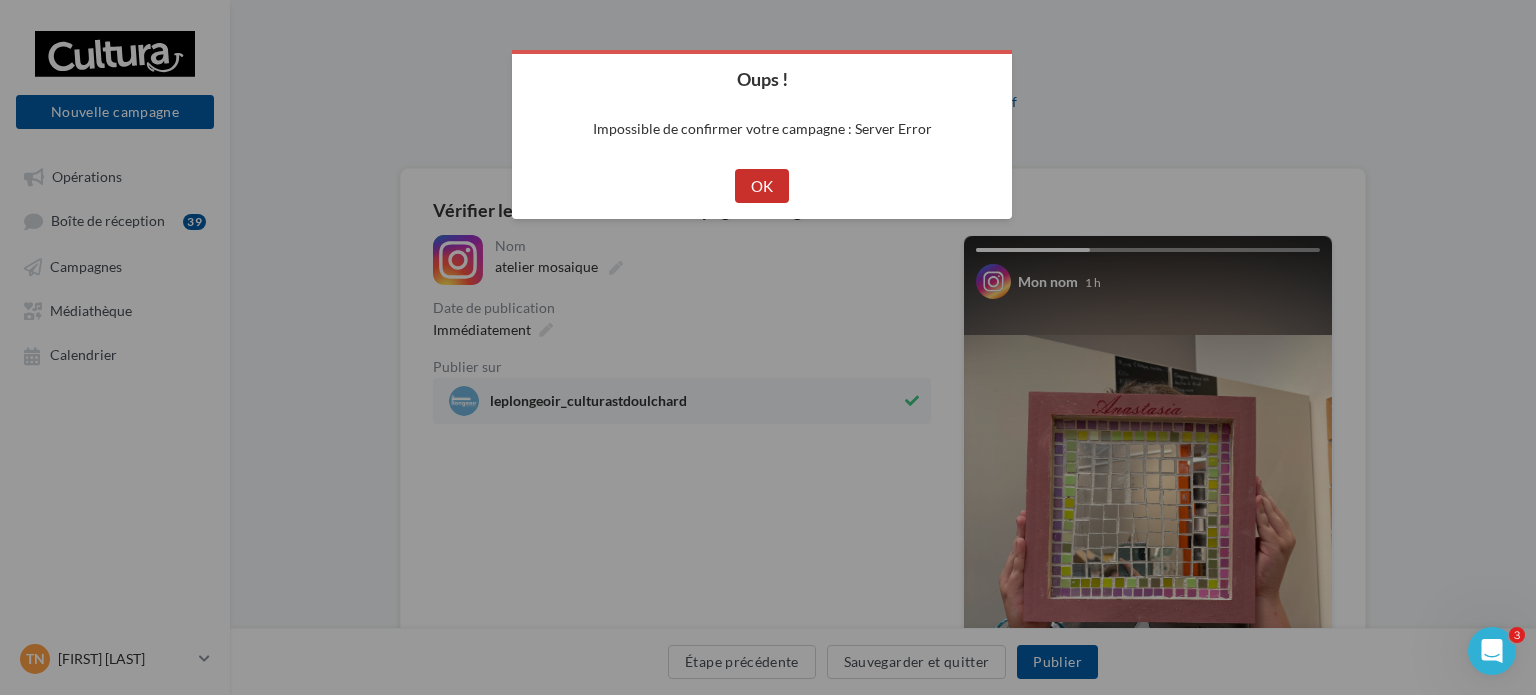 click on "OK" at bounding box center (762, 186) 